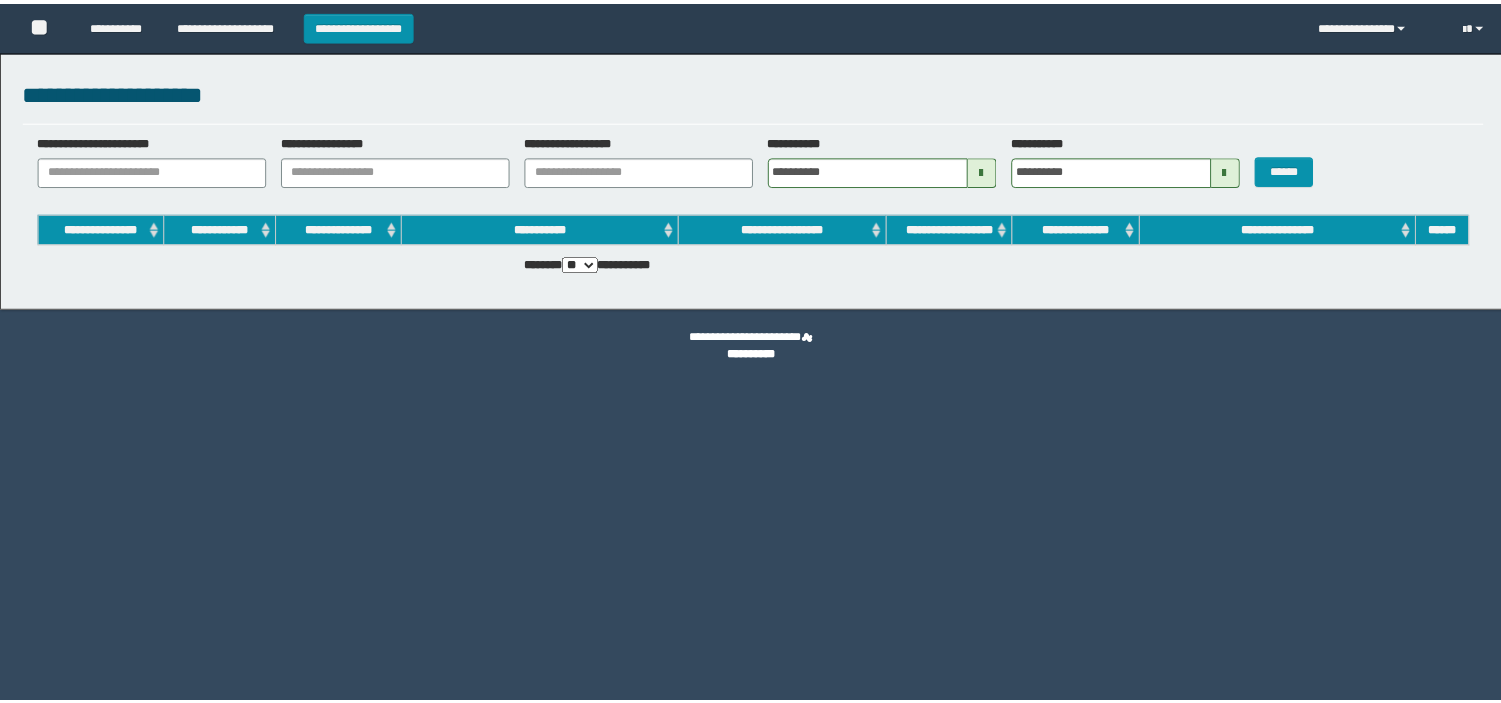 scroll, scrollTop: 0, scrollLeft: 0, axis: both 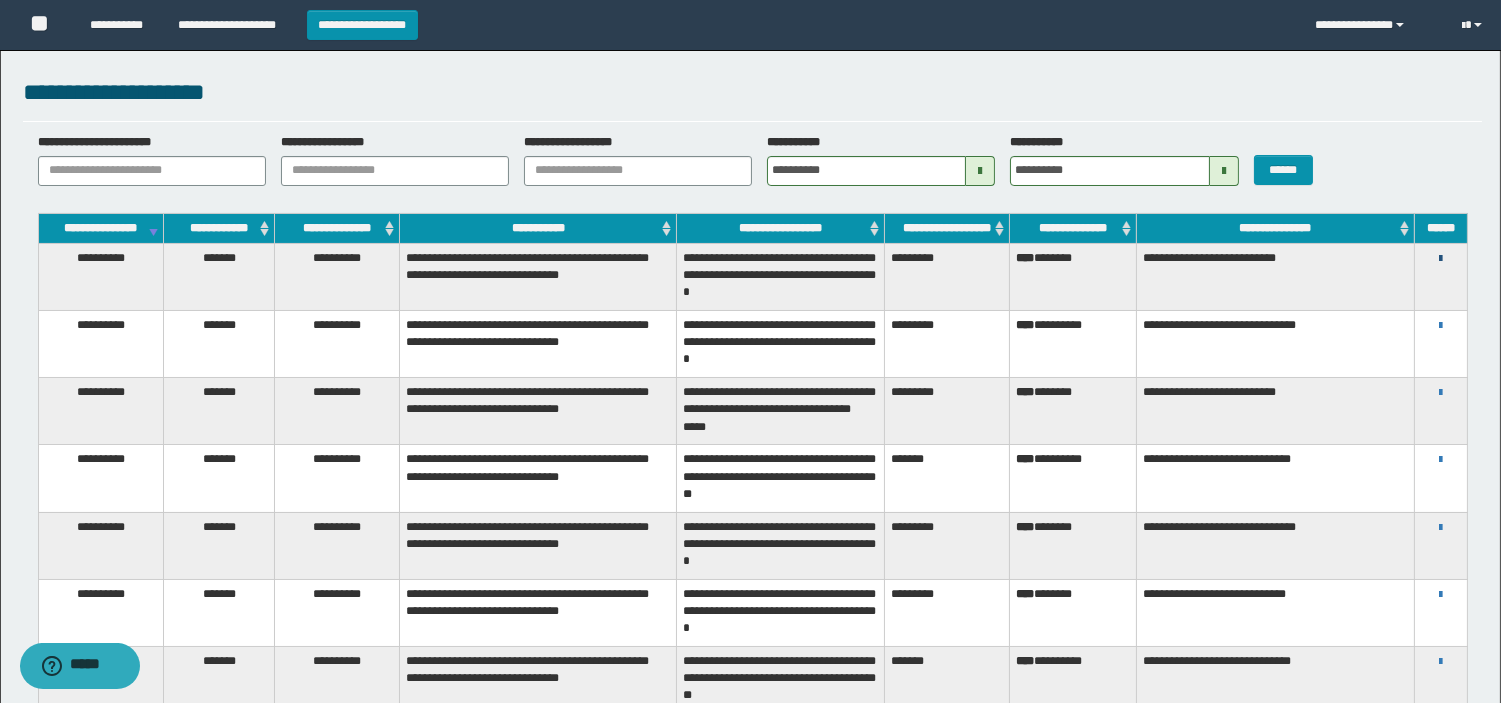 click at bounding box center [1440, 259] 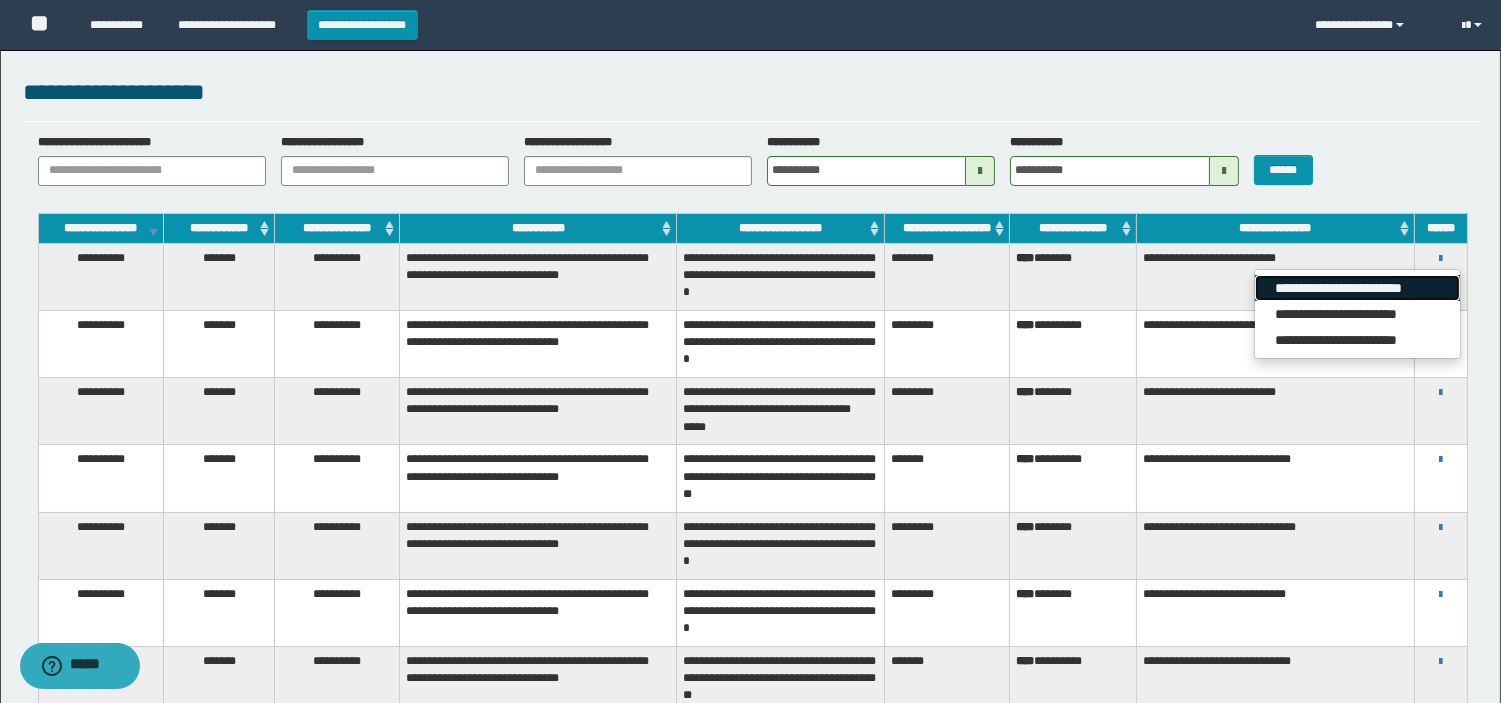 click on "**********" at bounding box center [1357, 288] 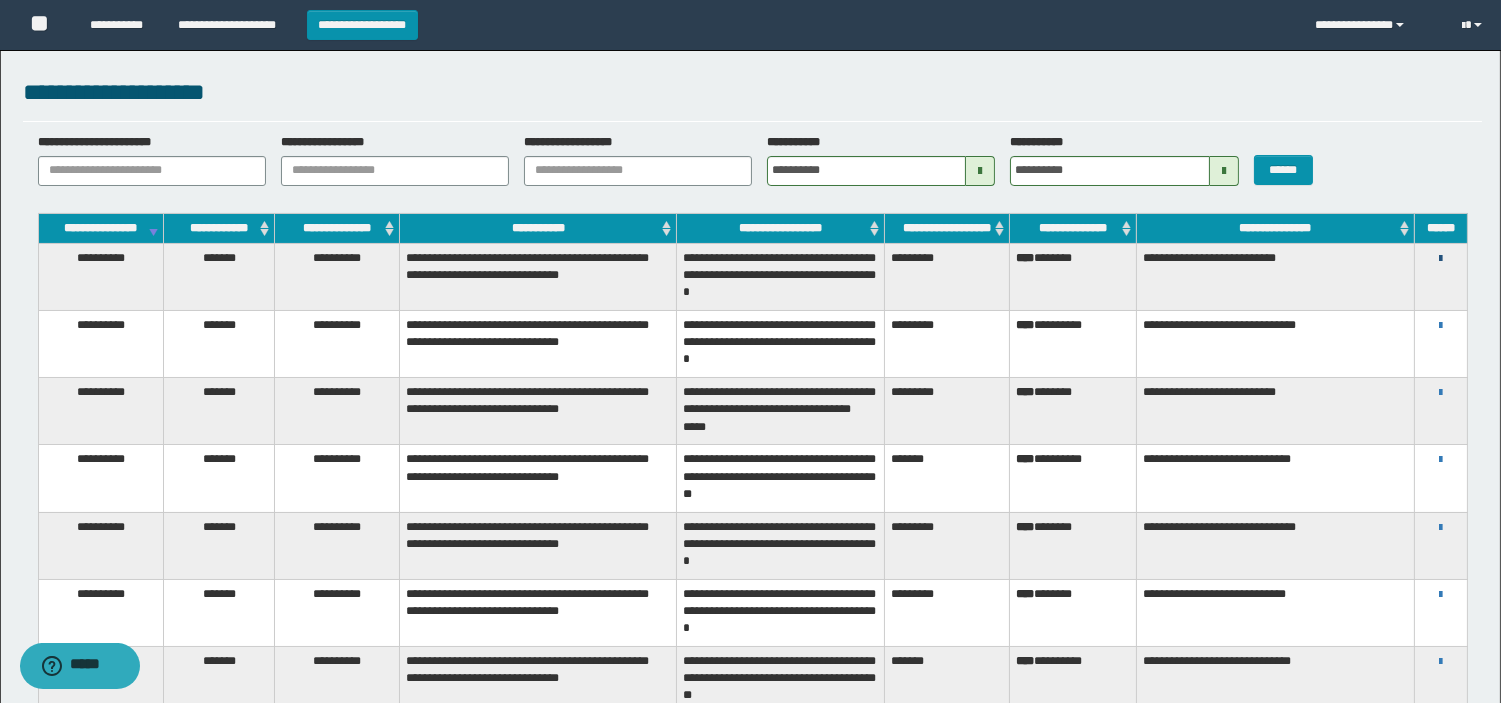 click at bounding box center [1440, 259] 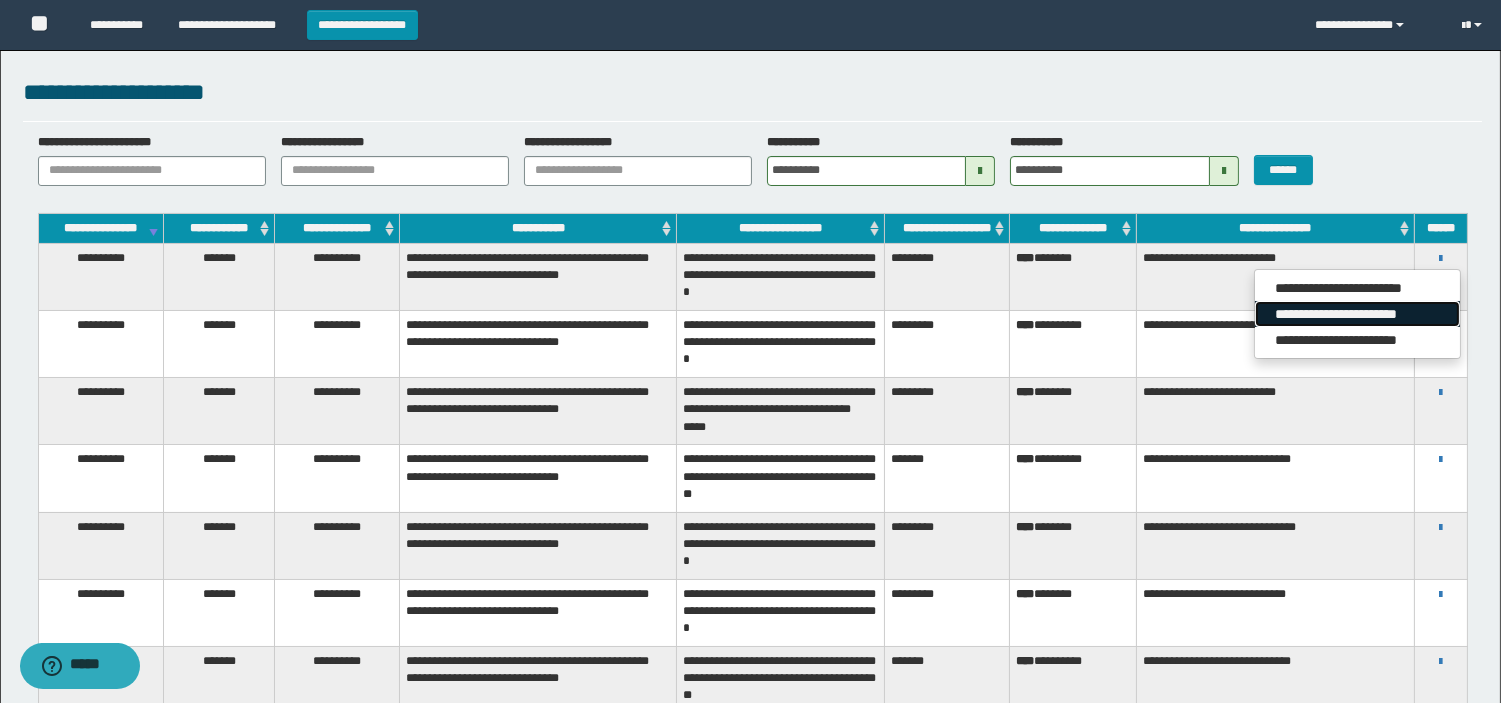 click on "**********" at bounding box center (1357, 314) 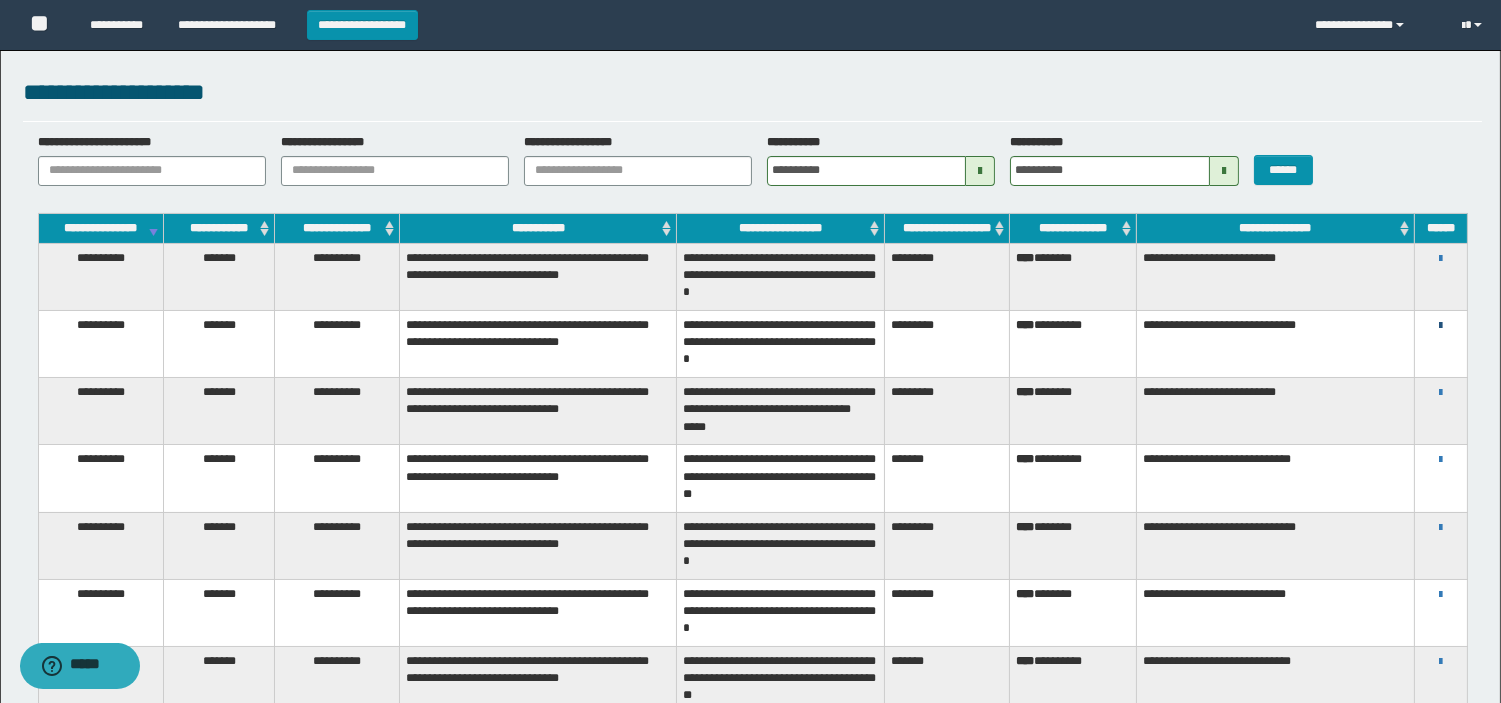 click at bounding box center [1440, 326] 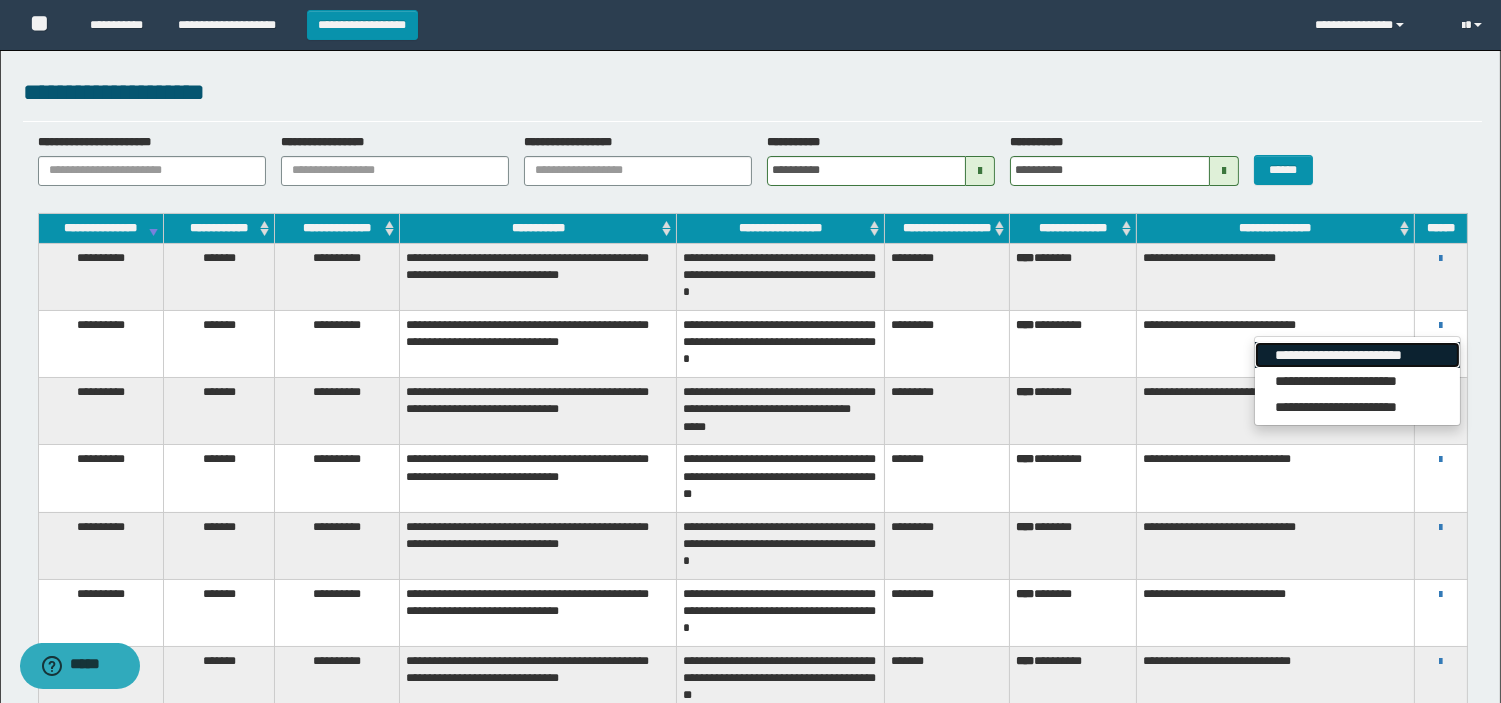 click on "**********" at bounding box center [1357, 355] 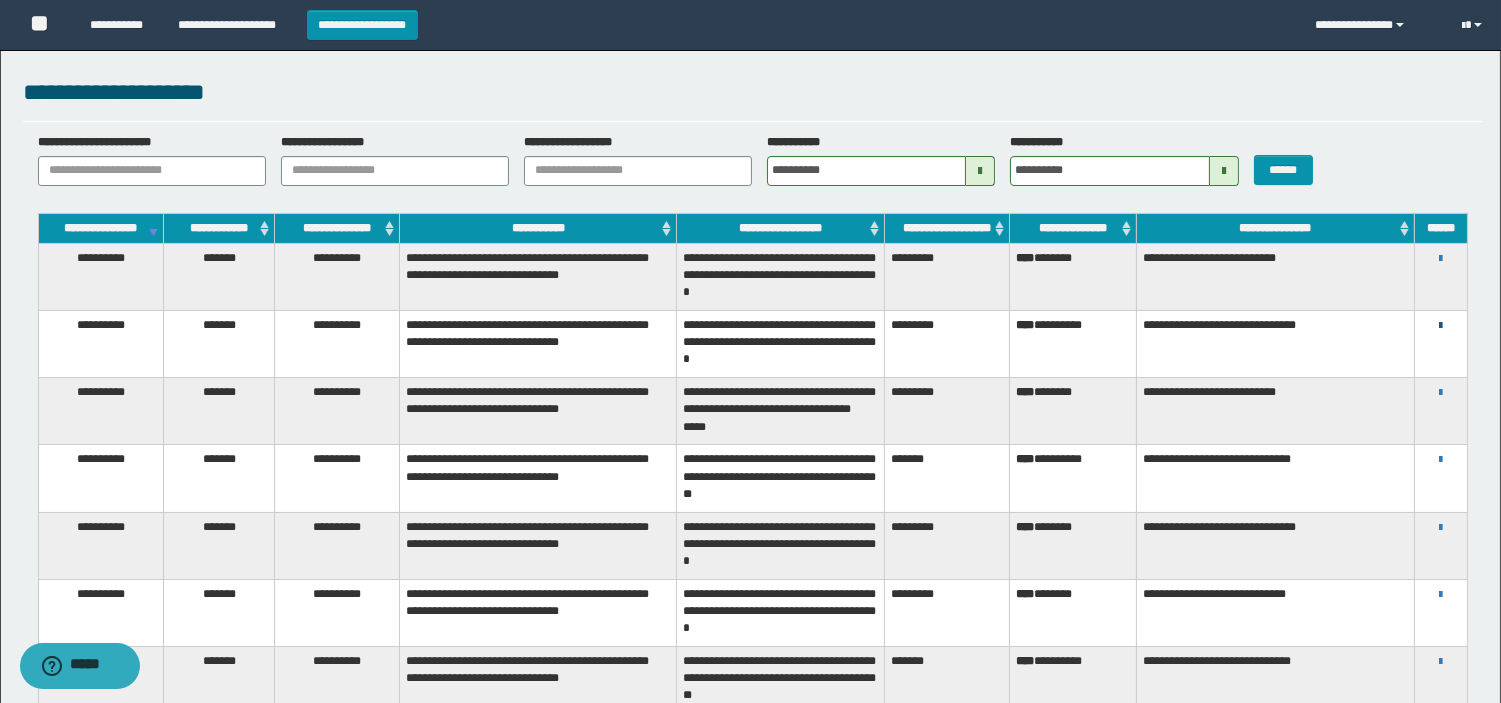 click at bounding box center (1440, 326) 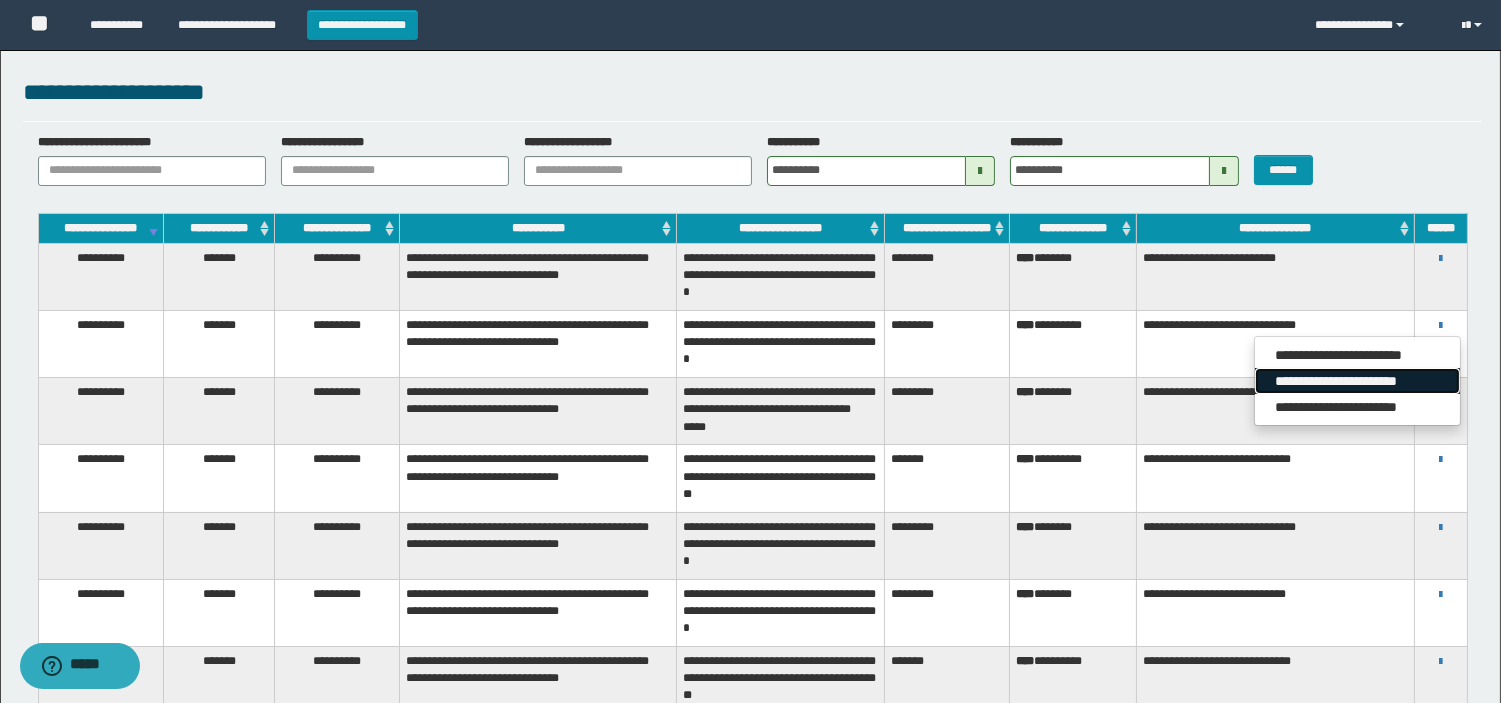 click on "**********" at bounding box center [1357, 381] 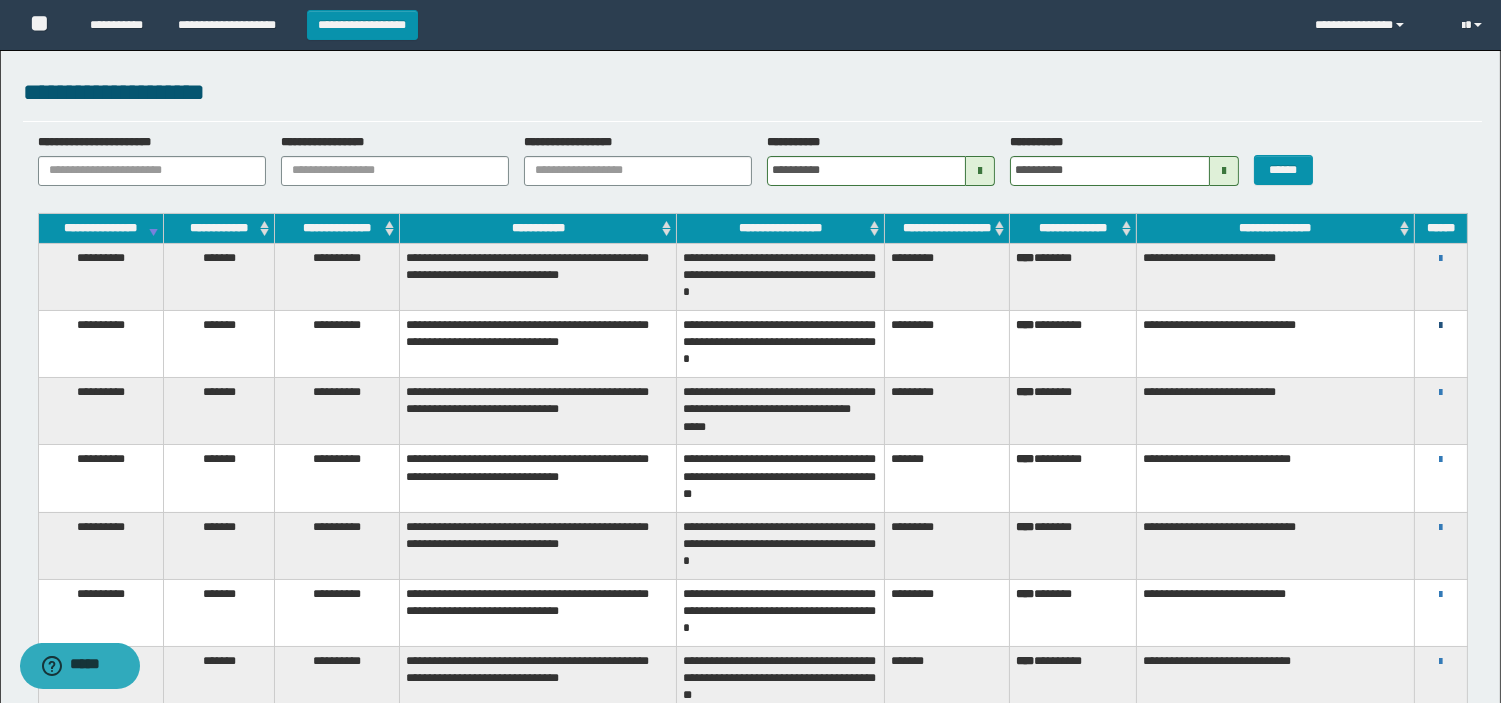 click at bounding box center (1440, 326) 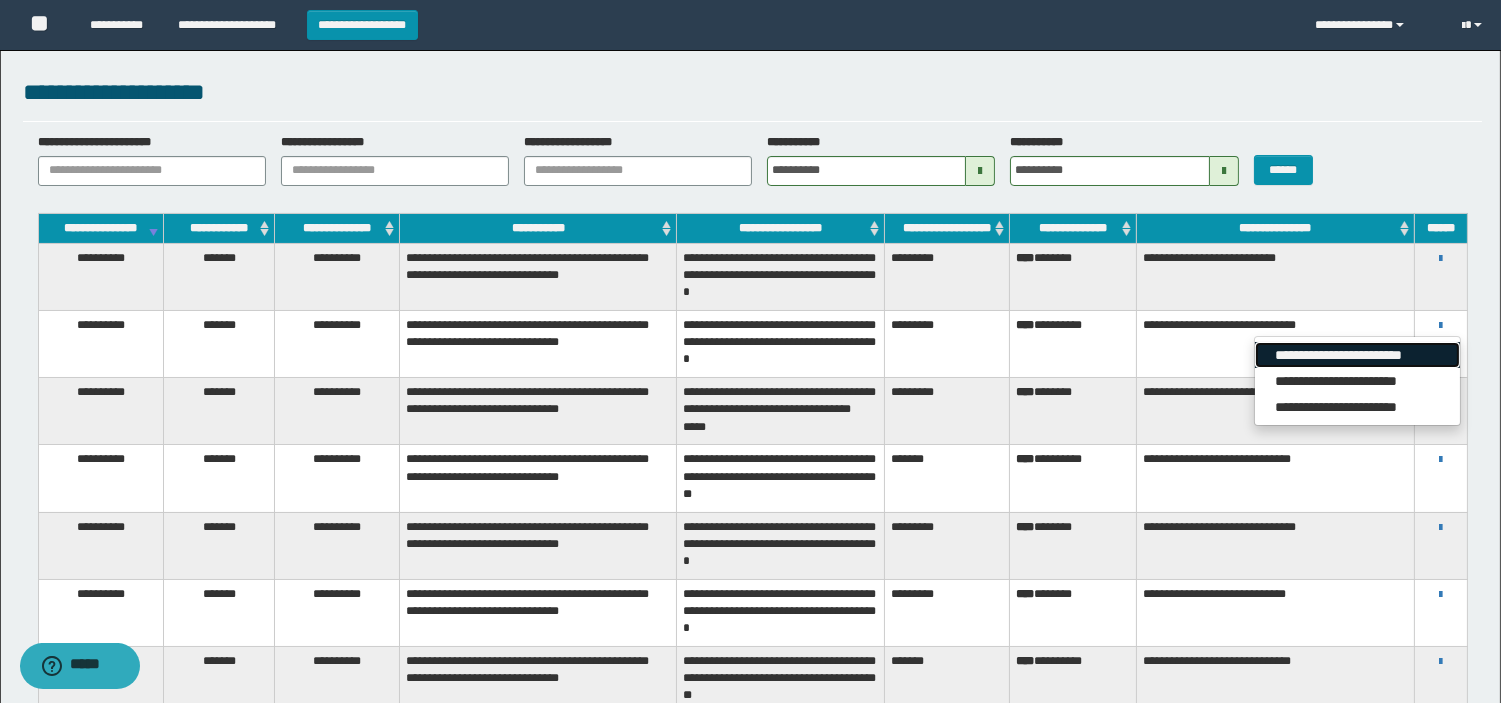 click on "**********" at bounding box center [1357, 355] 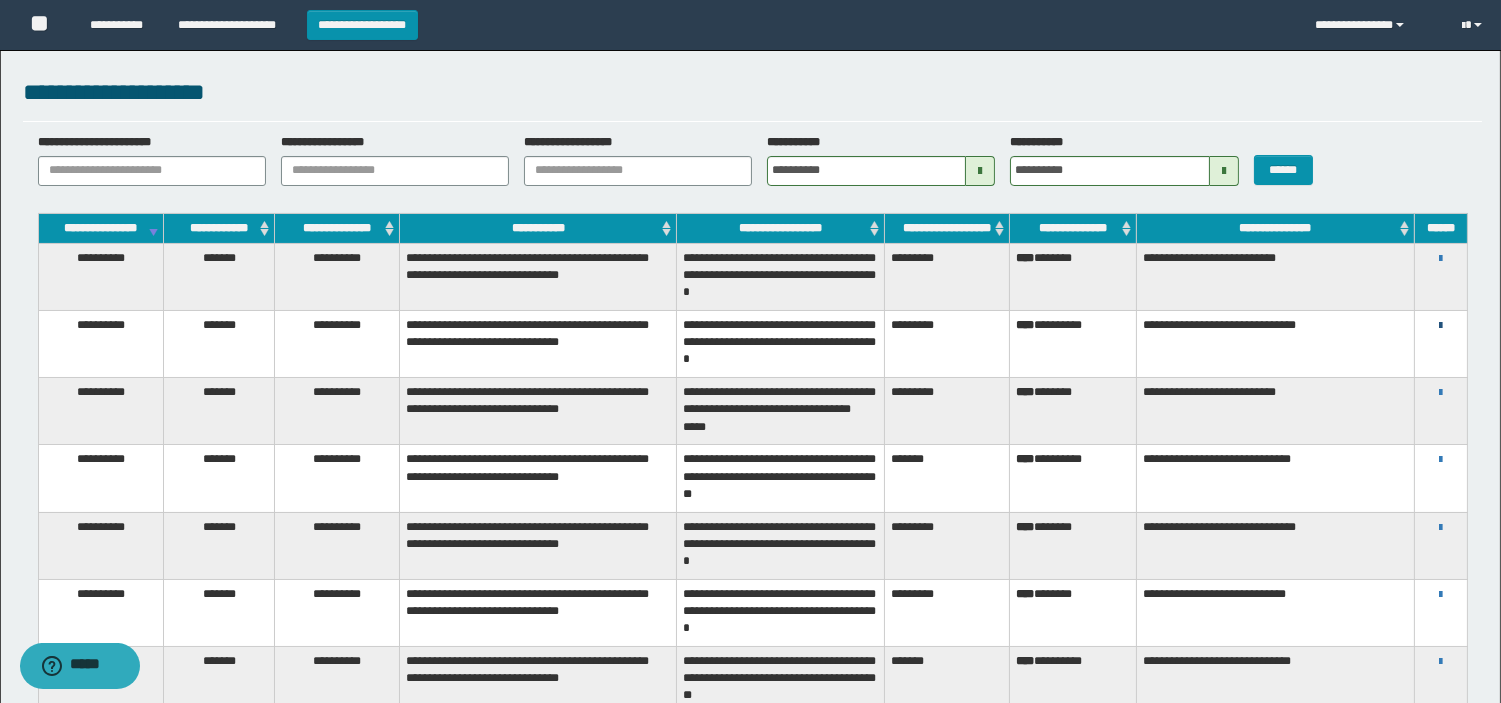 click at bounding box center [1440, 326] 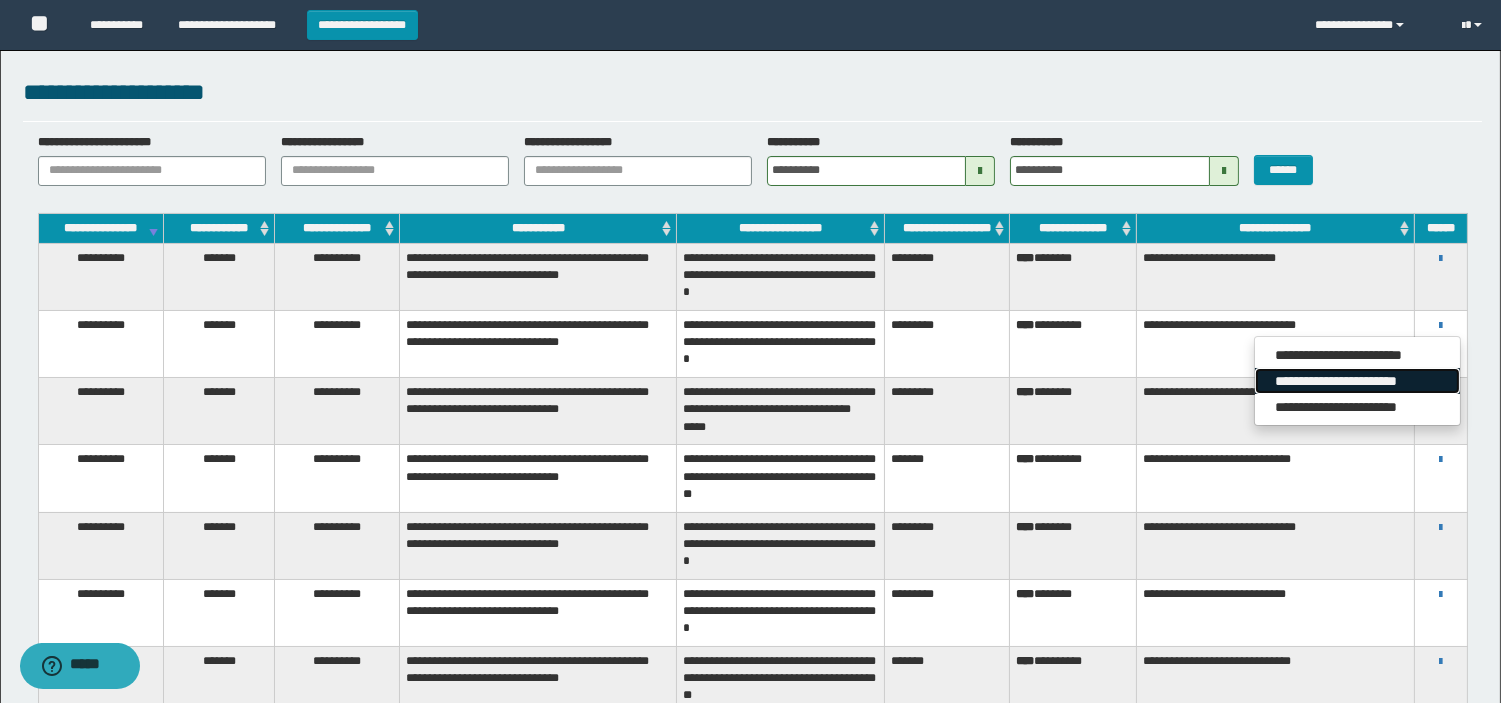 click on "**********" at bounding box center [1357, 381] 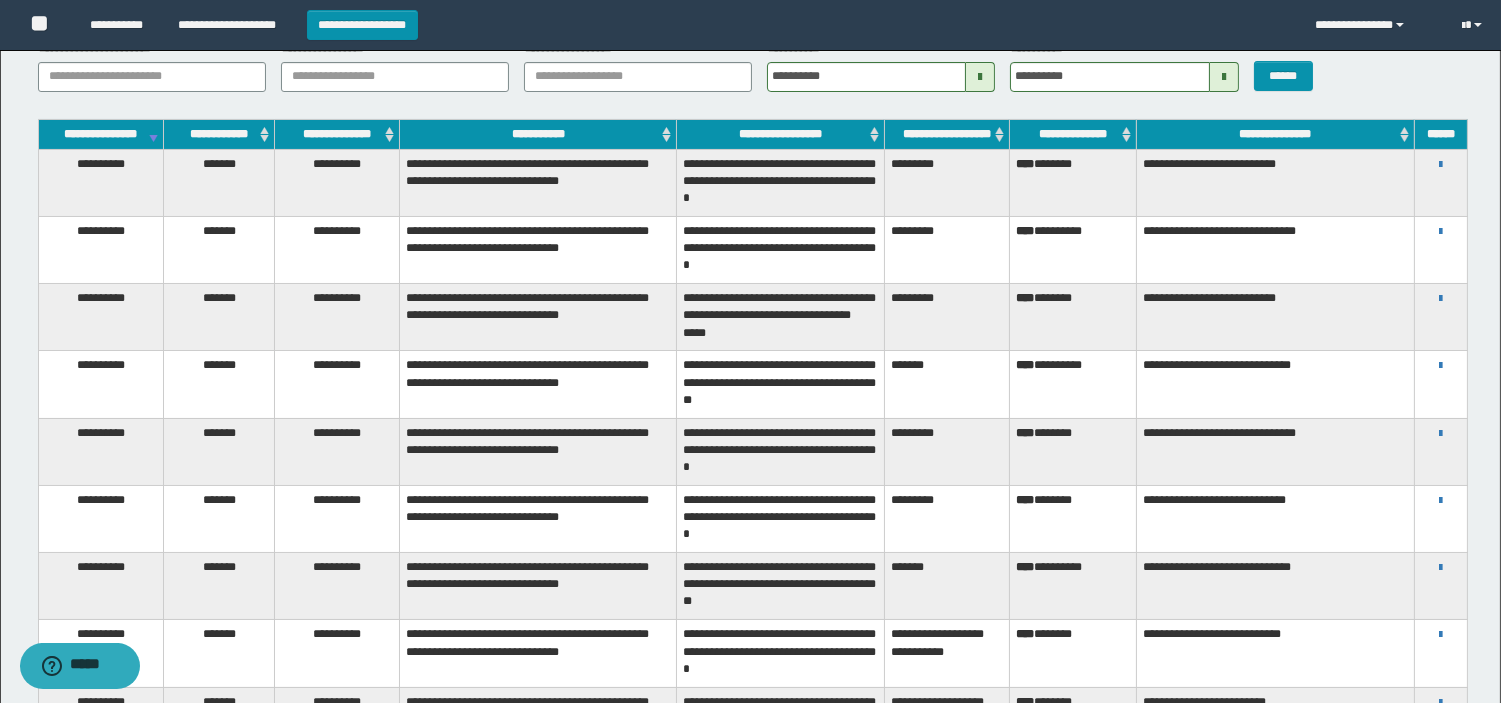 scroll, scrollTop: 151, scrollLeft: 0, axis: vertical 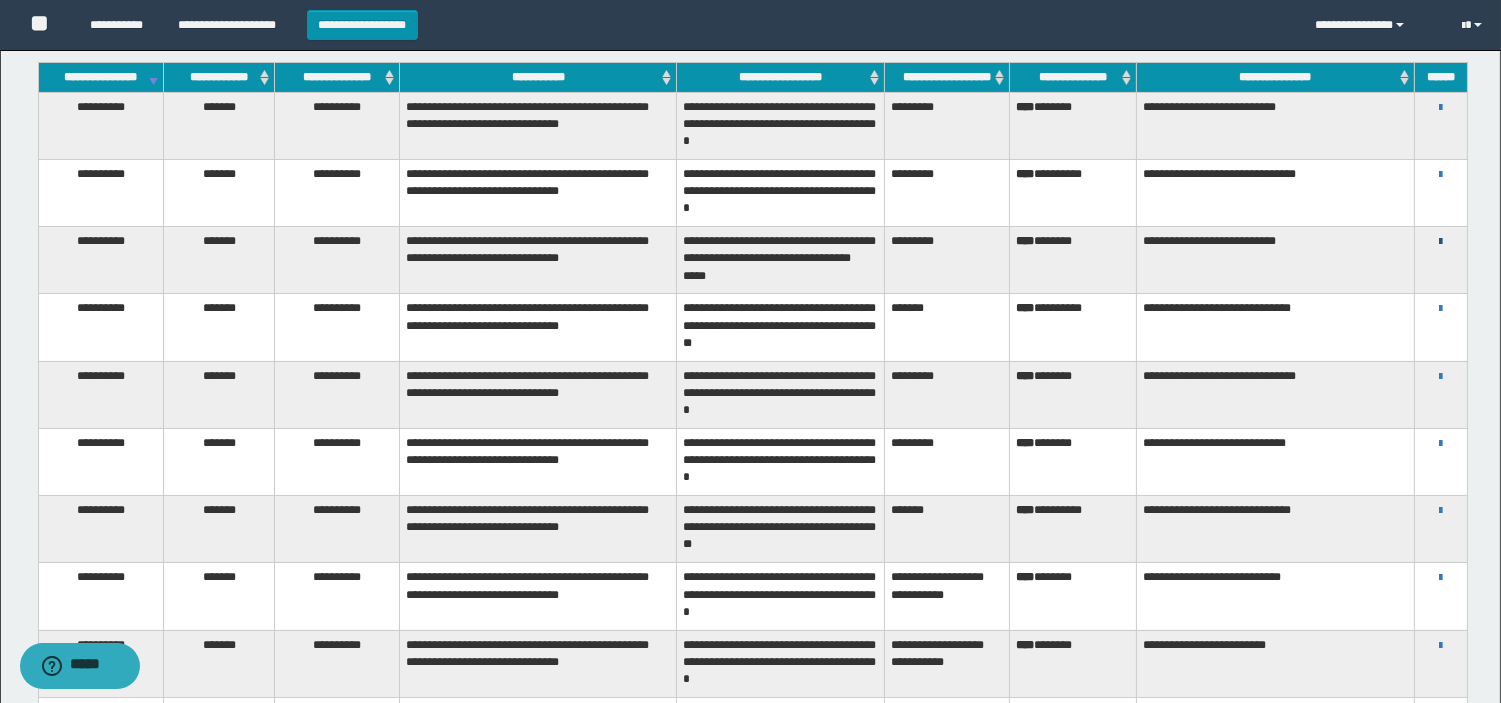 click at bounding box center (1440, 242) 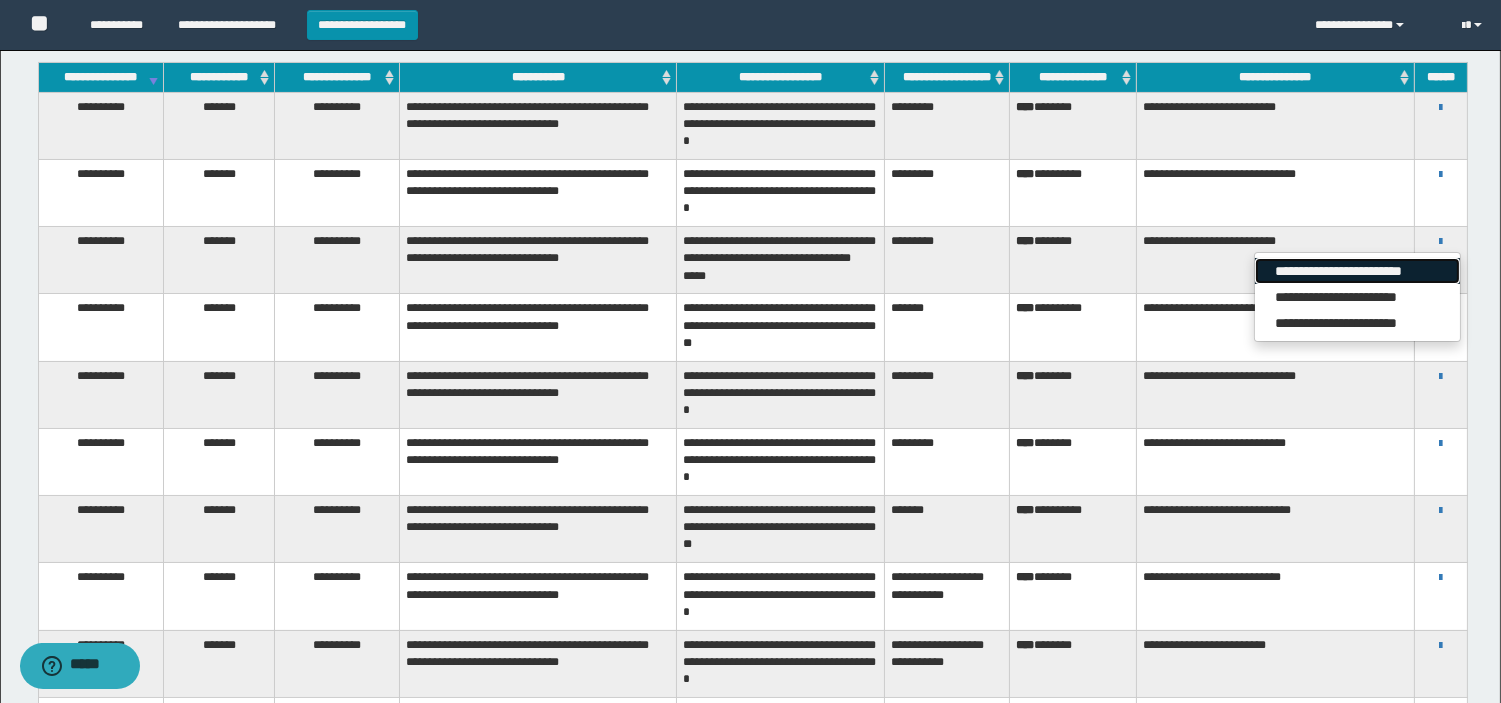 click on "**********" at bounding box center [1357, 271] 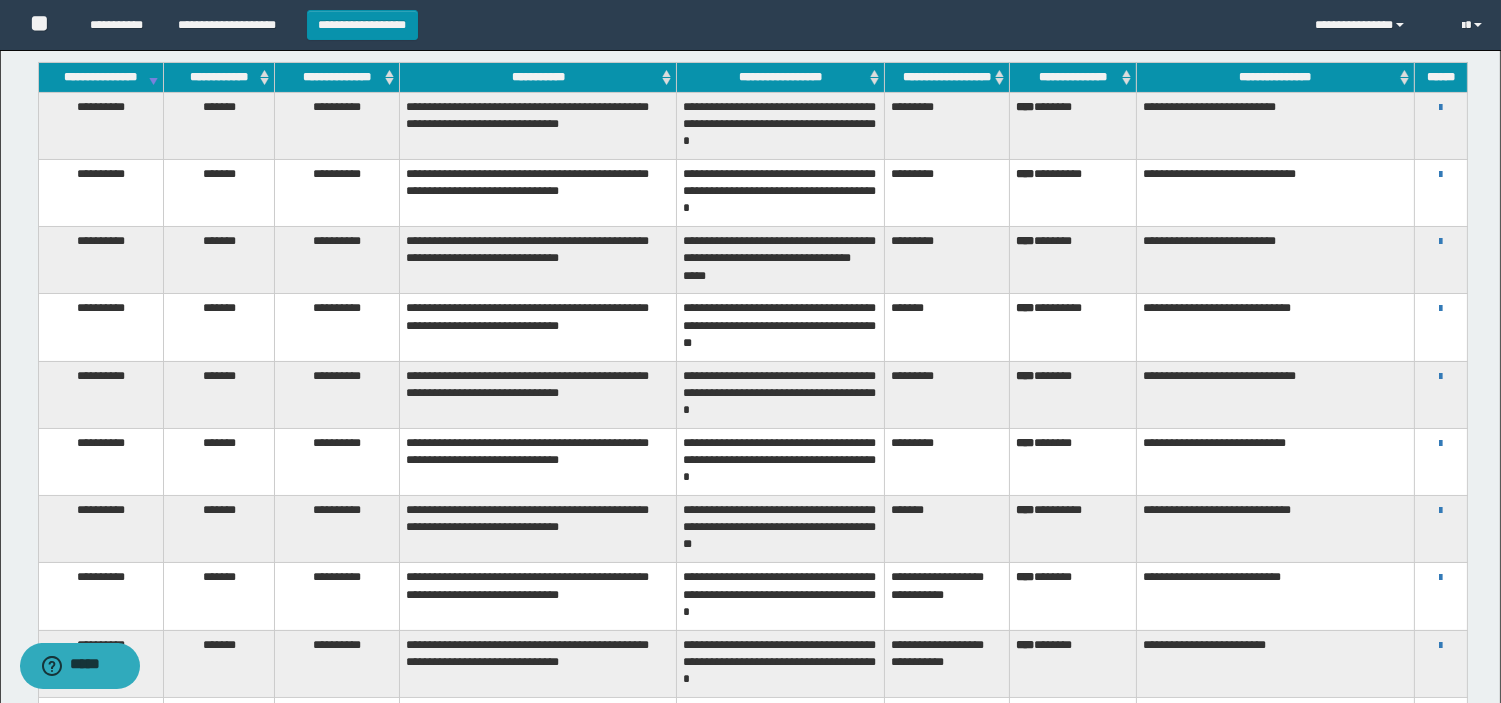 click on "**********" at bounding box center [1441, 241] 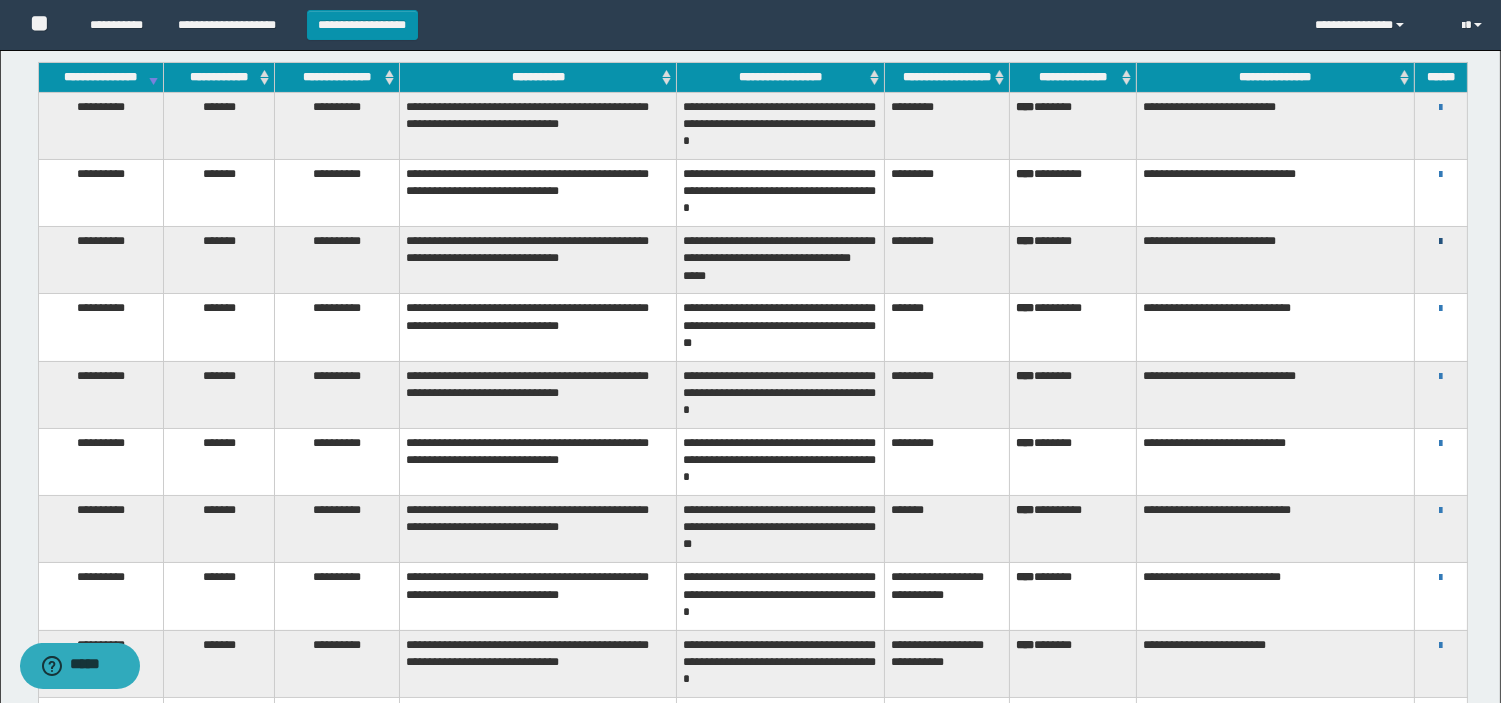 click at bounding box center (1440, 242) 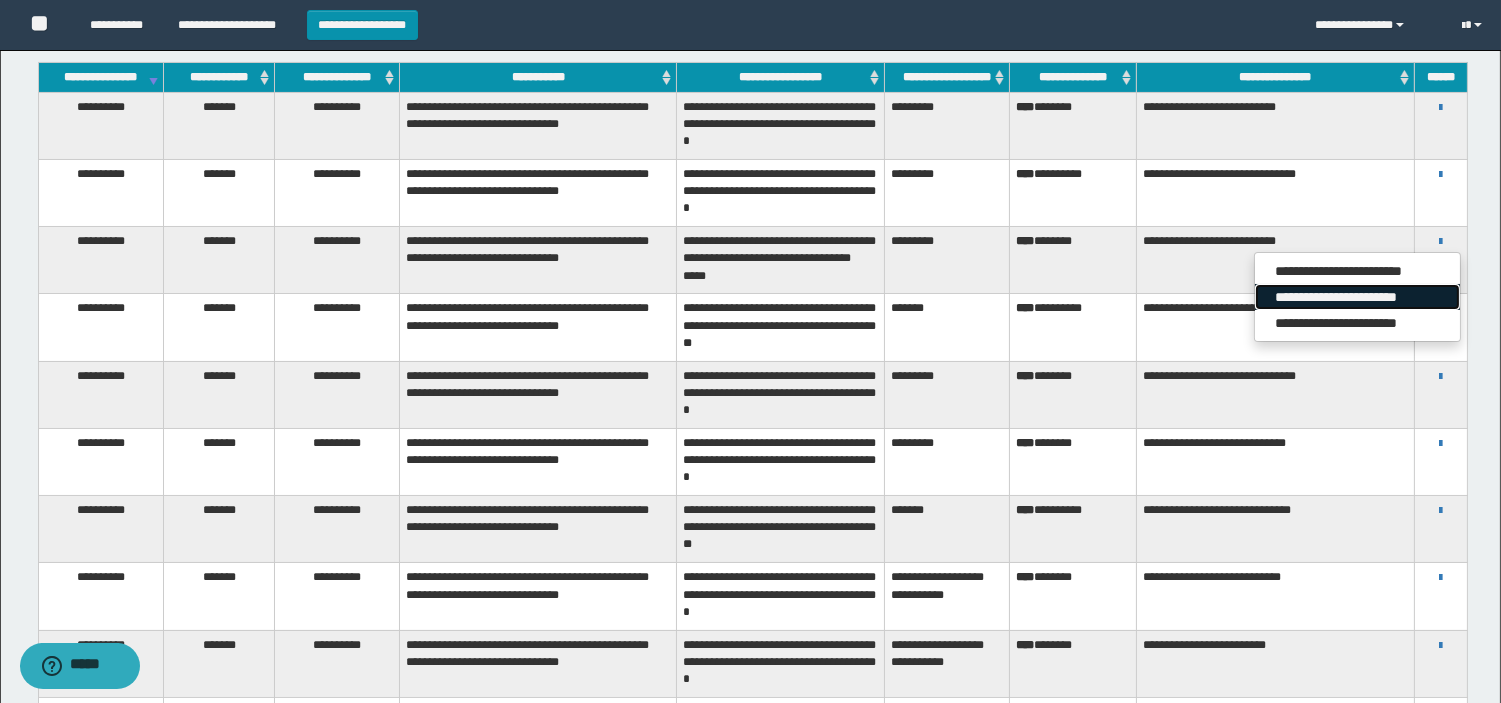 click on "**********" at bounding box center (1357, 297) 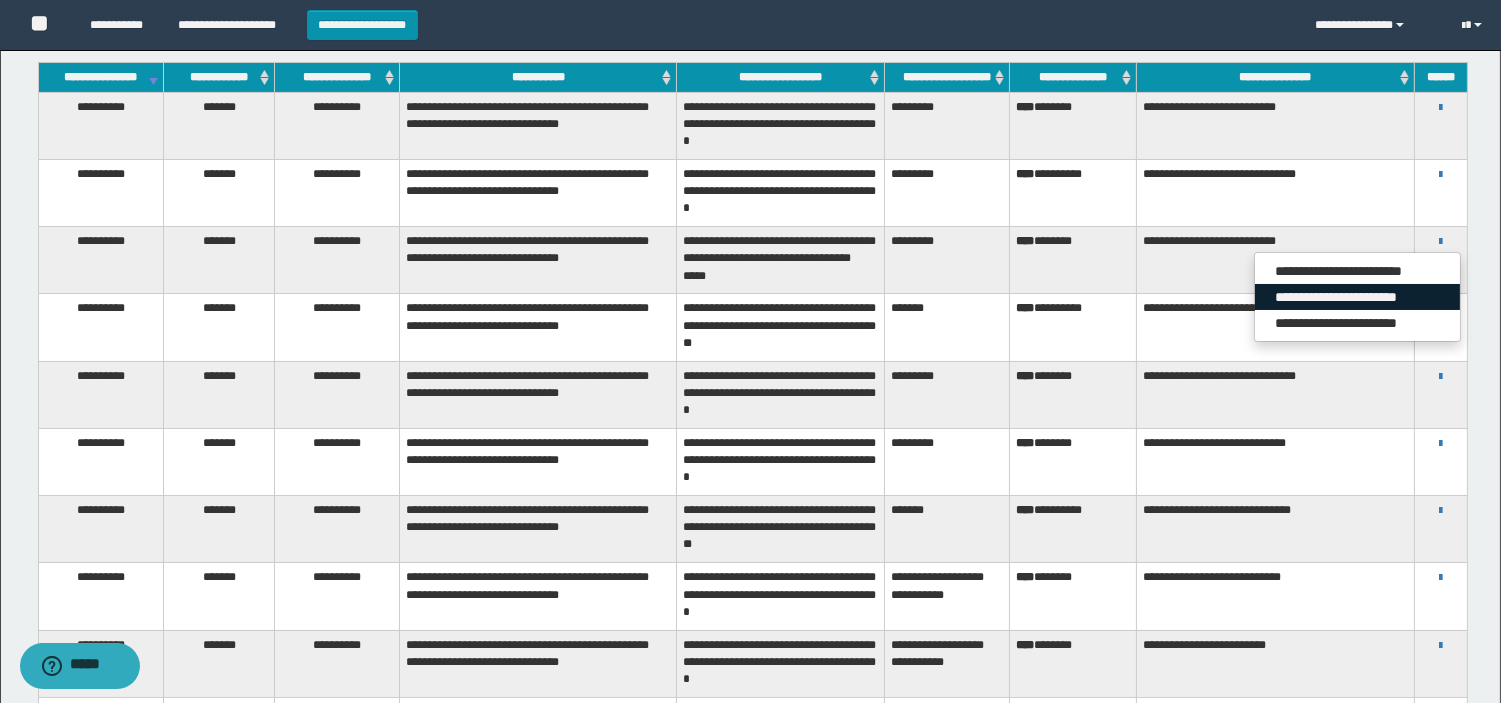 scroll, scrollTop: 0, scrollLeft: 0, axis: both 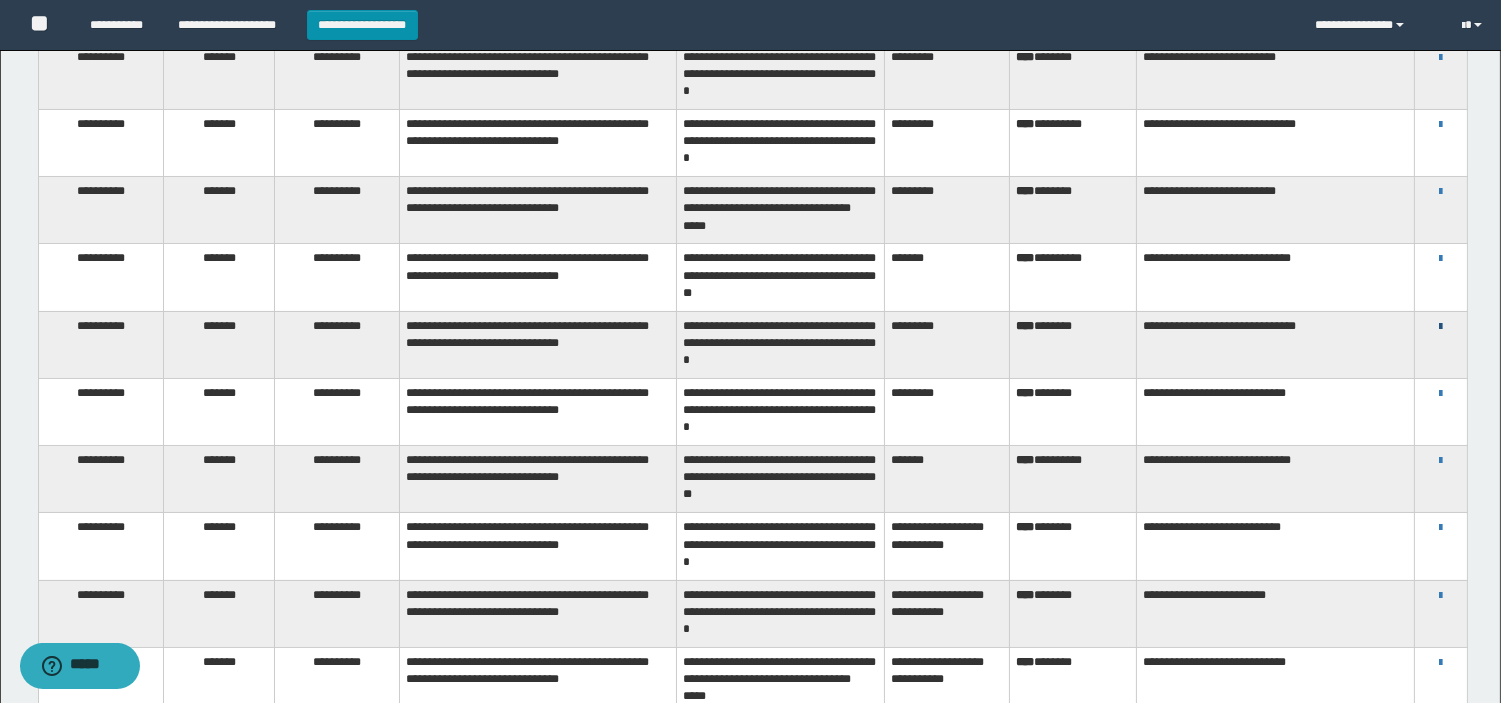 click at bounding box center (1440, 327) 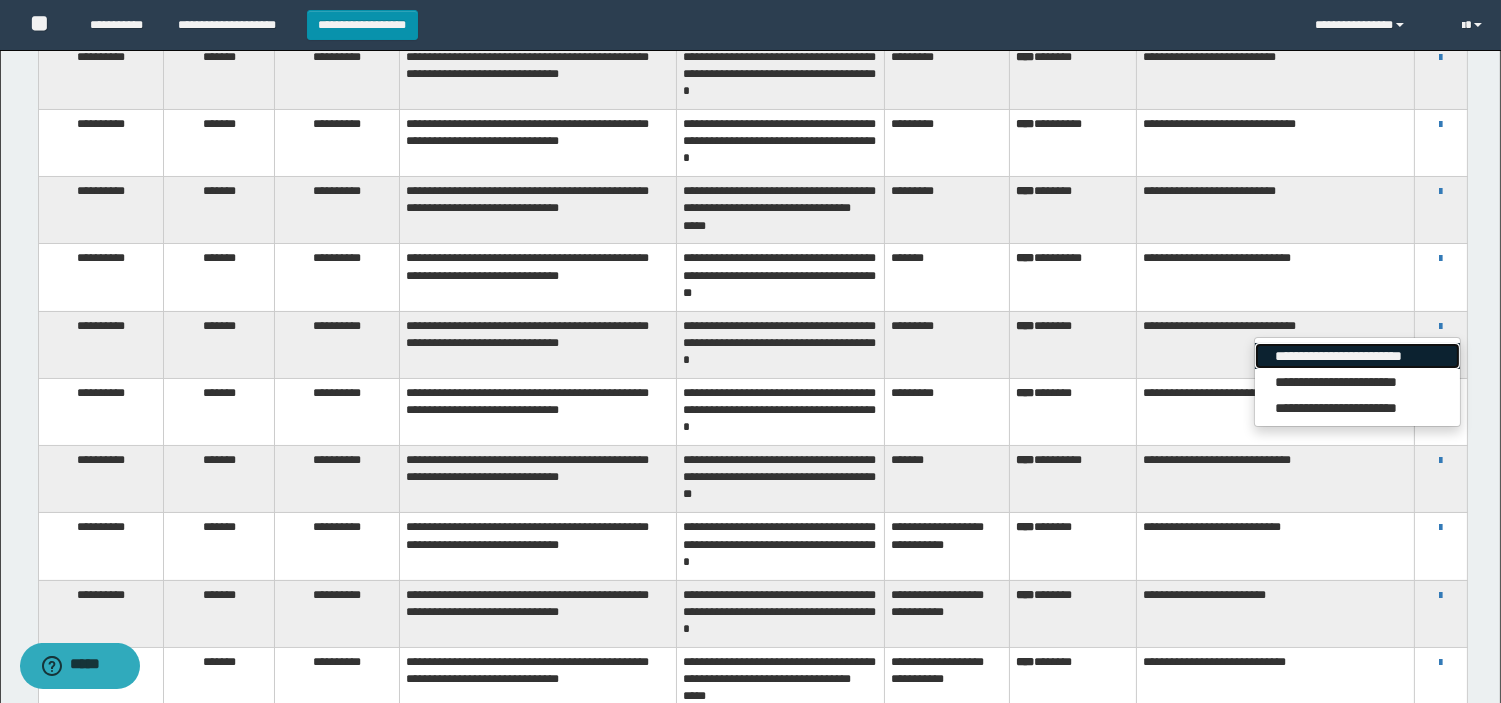 click on "**********" at bounding box center (1357, 356) 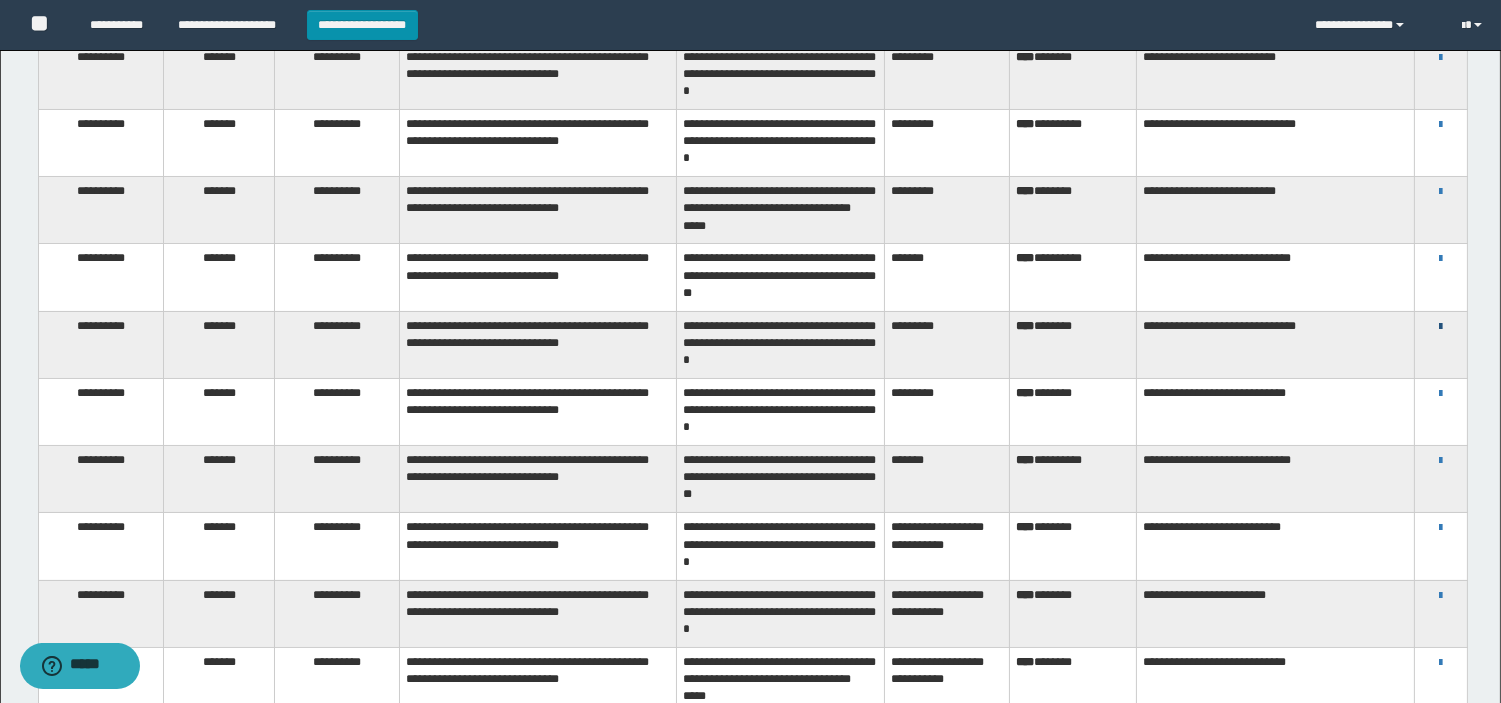 click at bounding box center (1440, 327) 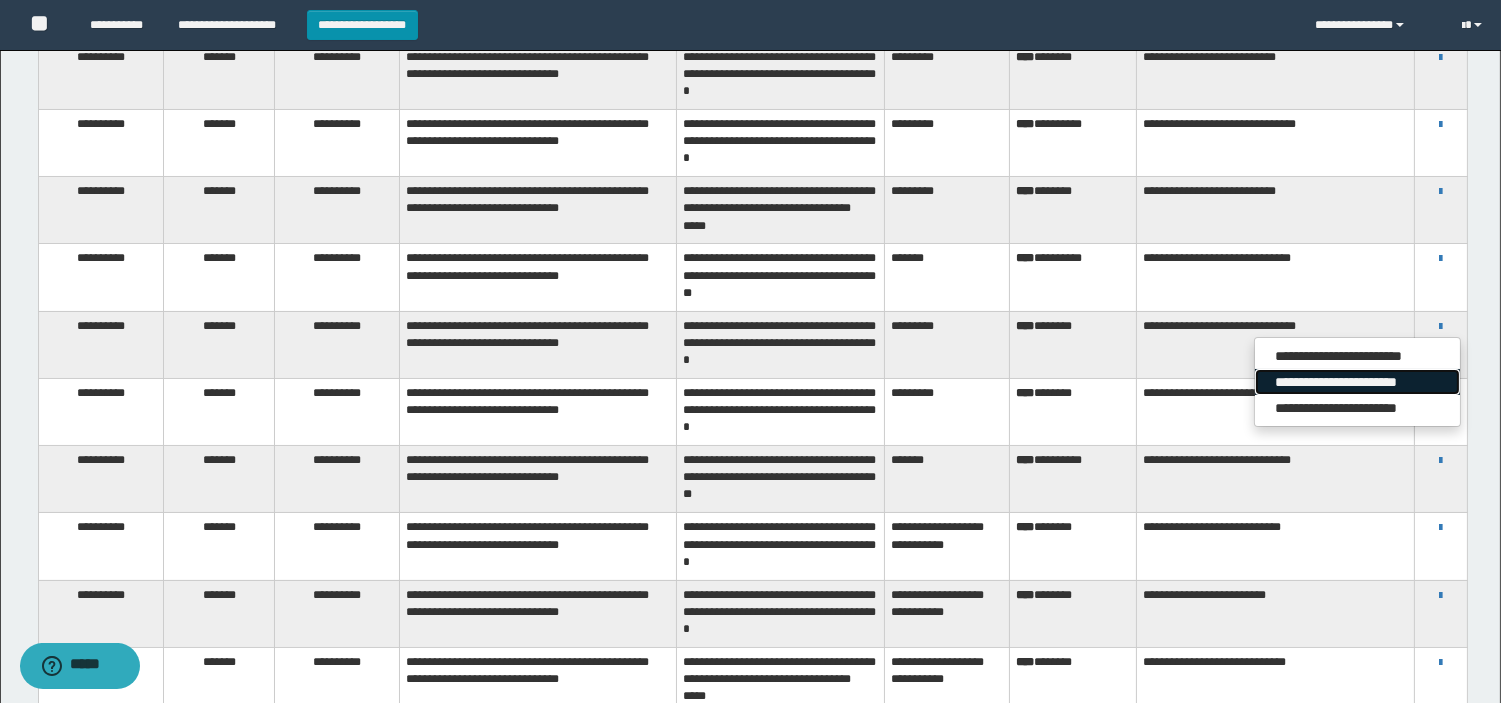 drag, startPoint x: 1432, startPoint y: 377, endPoint x: 1373, endPoint y: 431, distance: 79.98125 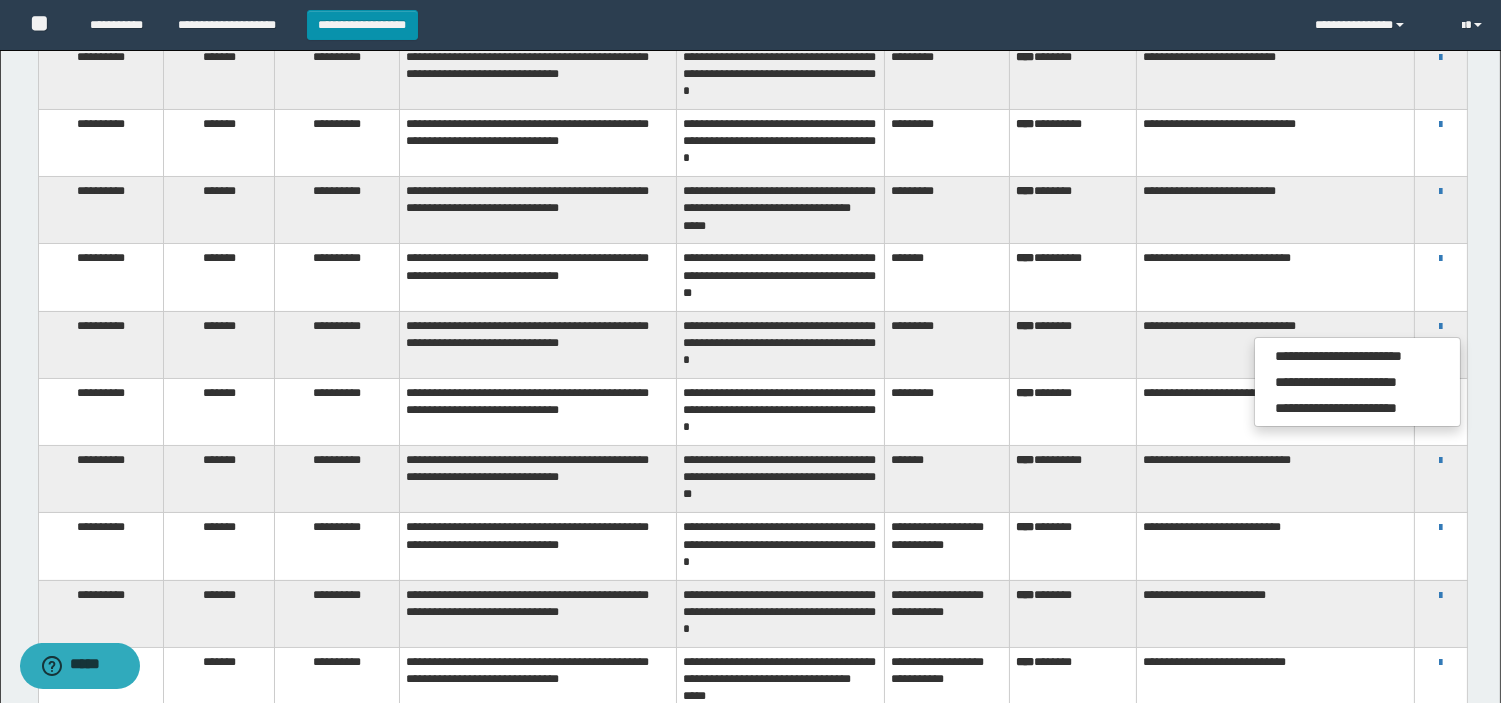 scroll, scrollTop: 0, scrollLeft: 0, axis: both 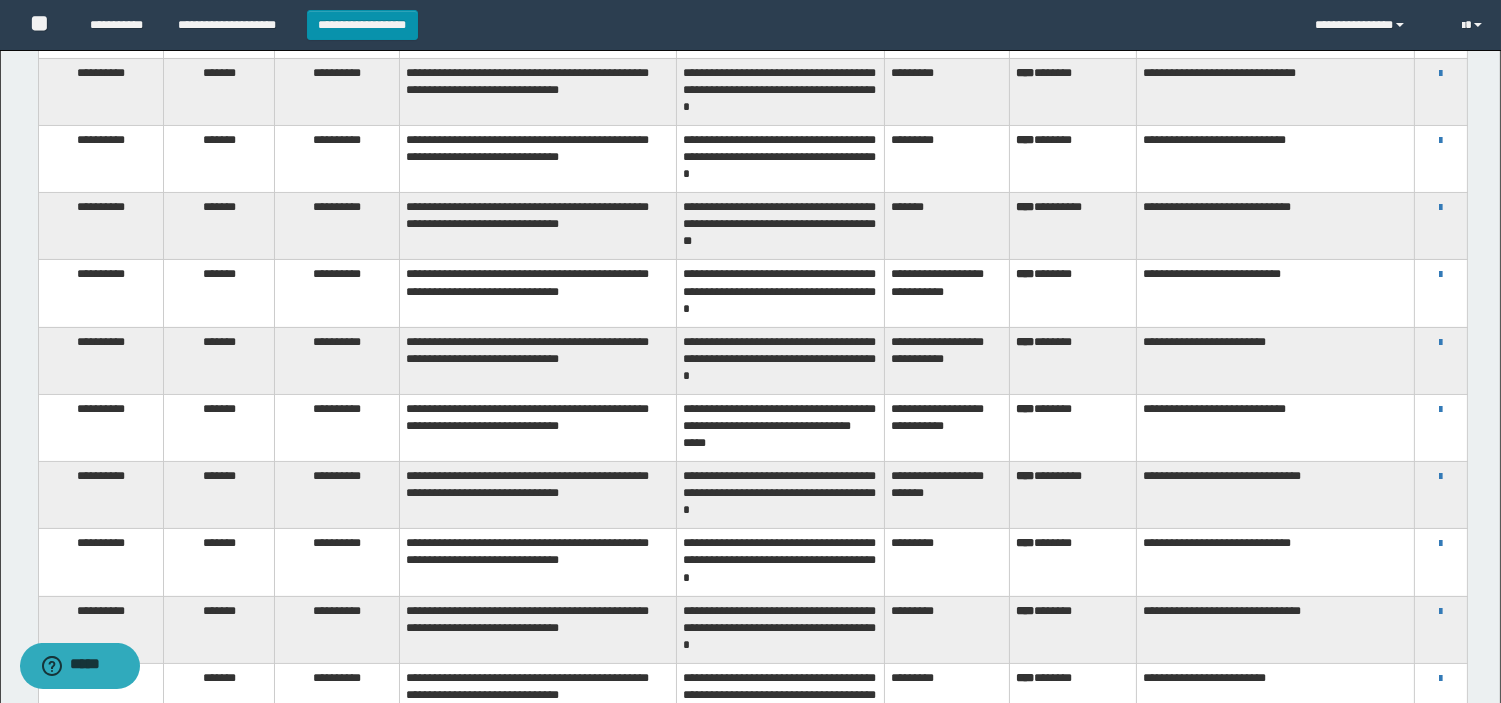 click on "**********" at bounding box center [1441, 140] 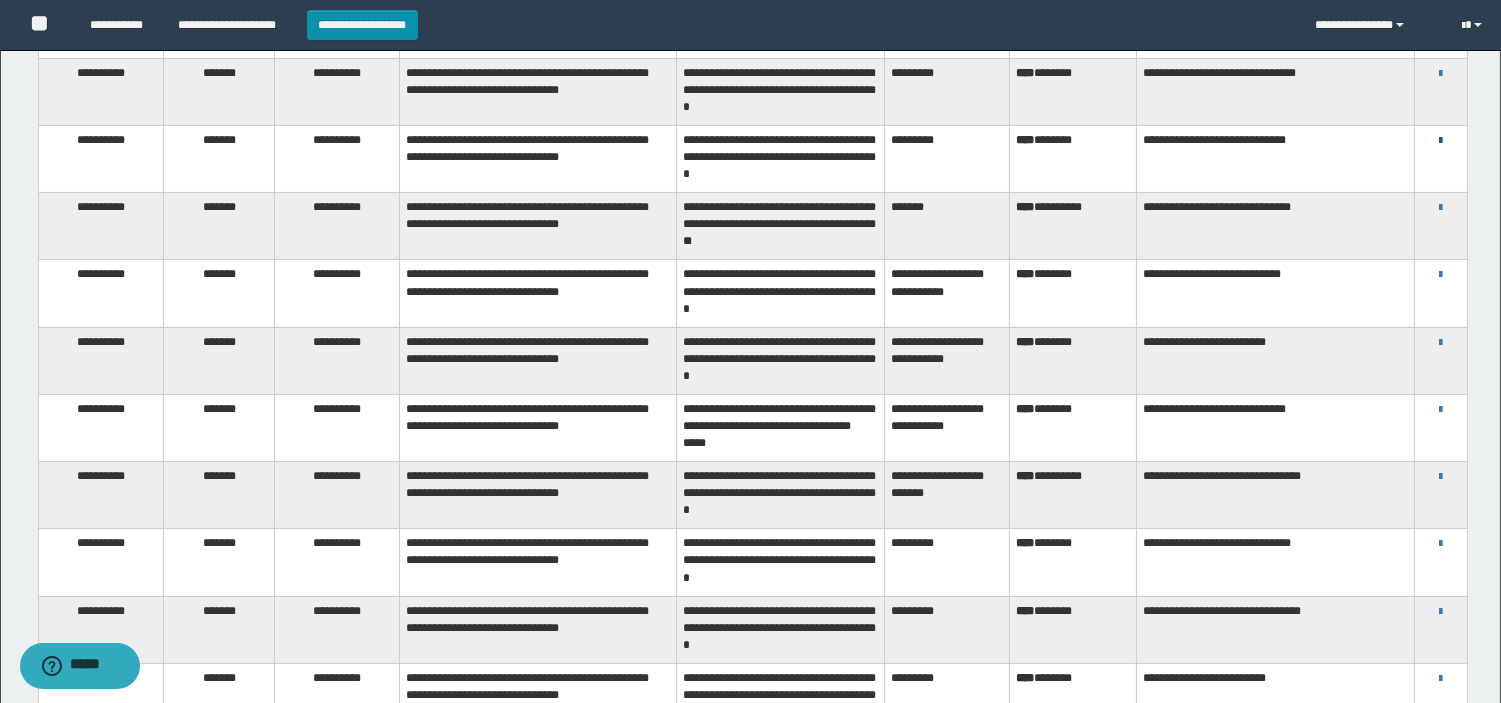 click at bounding box center (1440, 141) 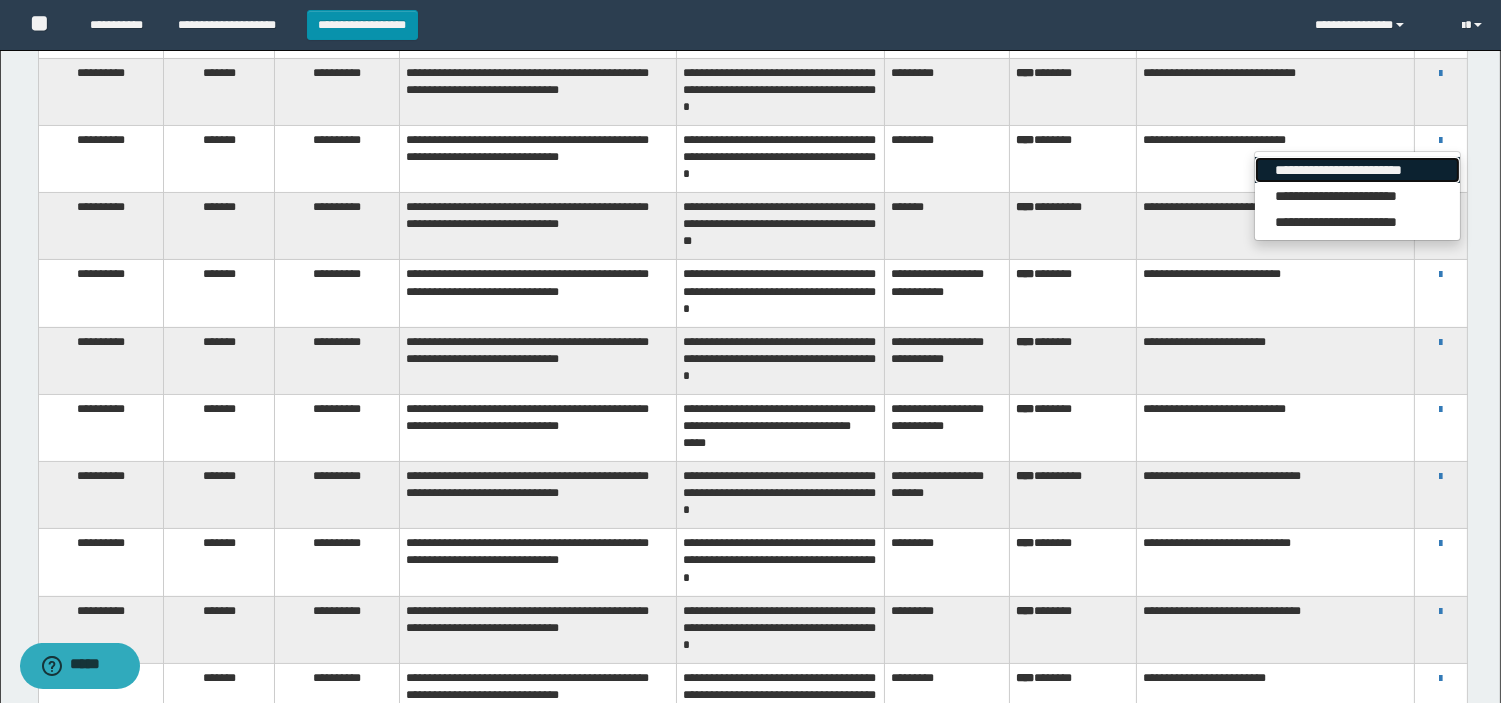 click on "**********" at bounding box center (1357, 170) 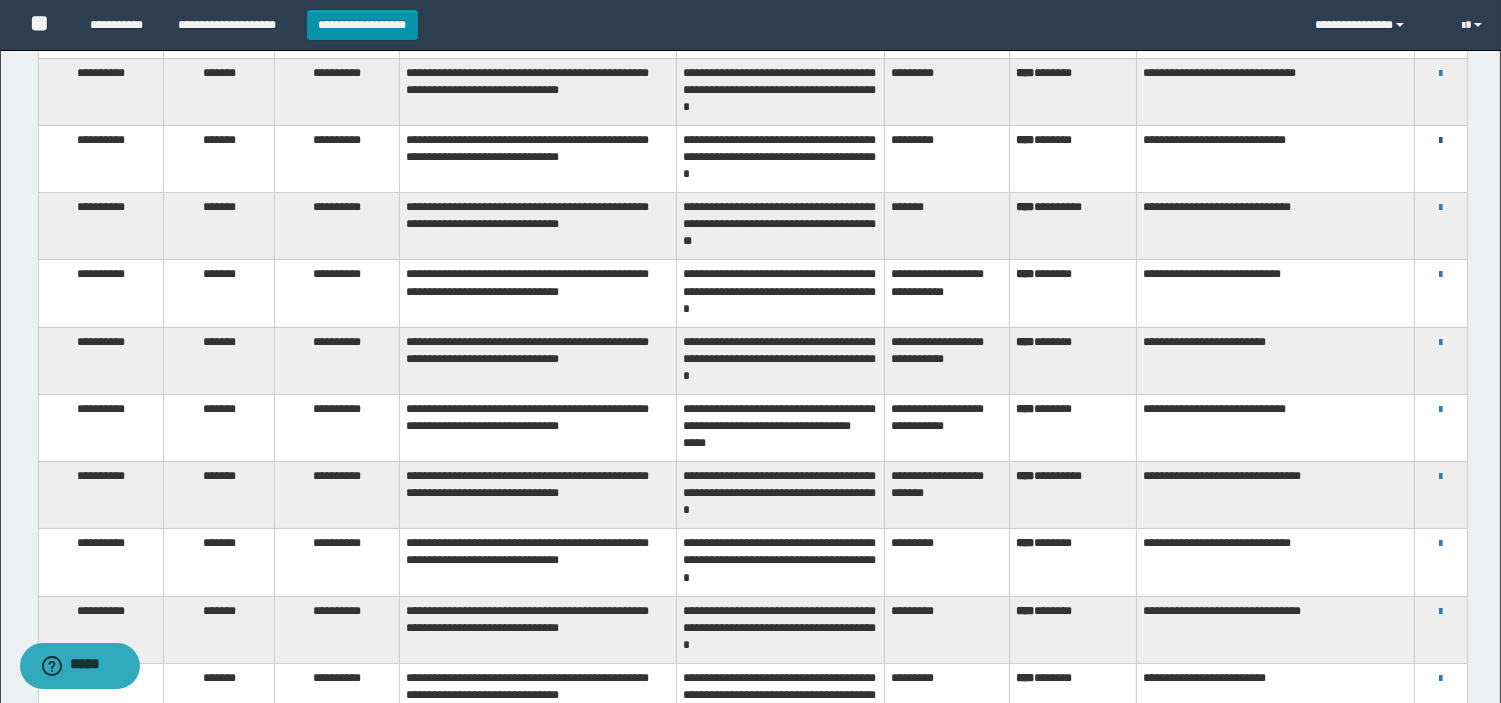 click at bounding box center [1440, 141] 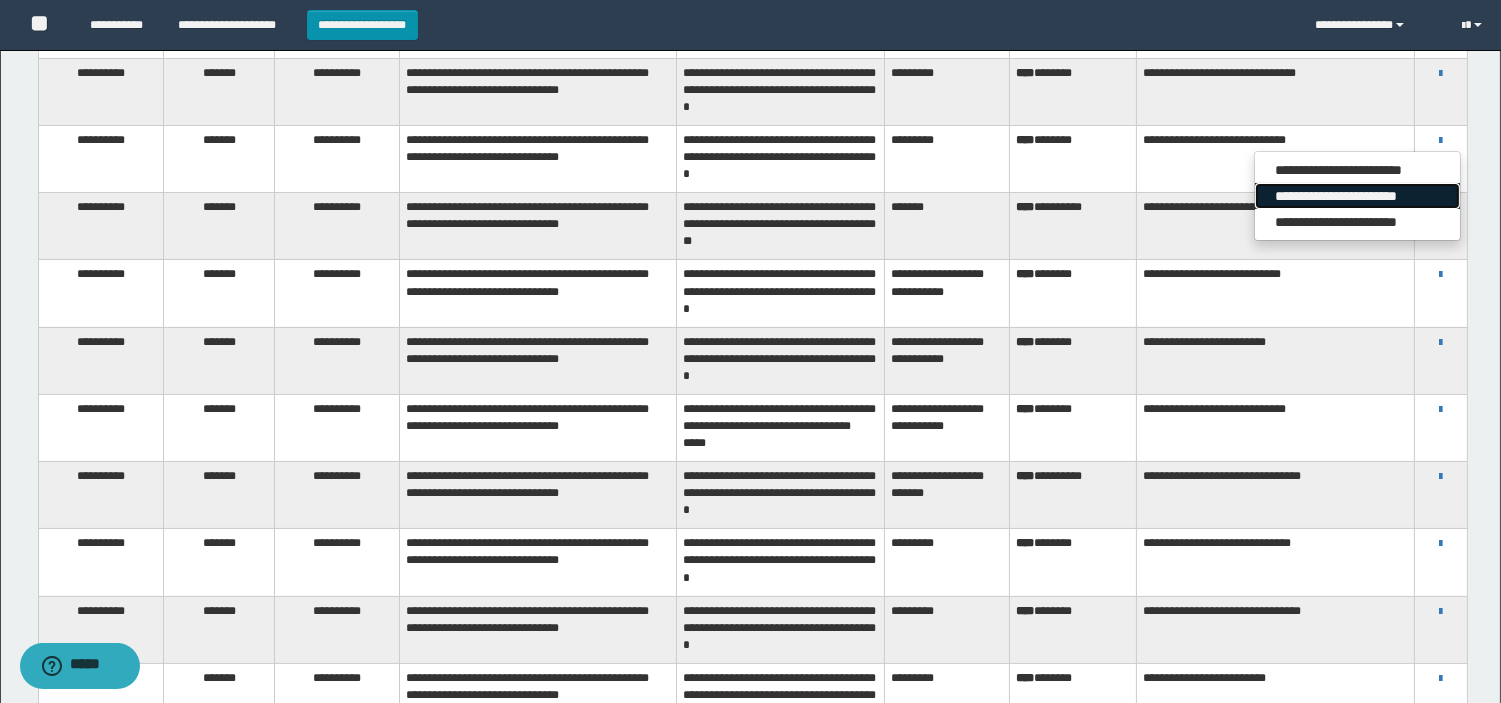 click on "**********" at bounding box center [1357, 196] 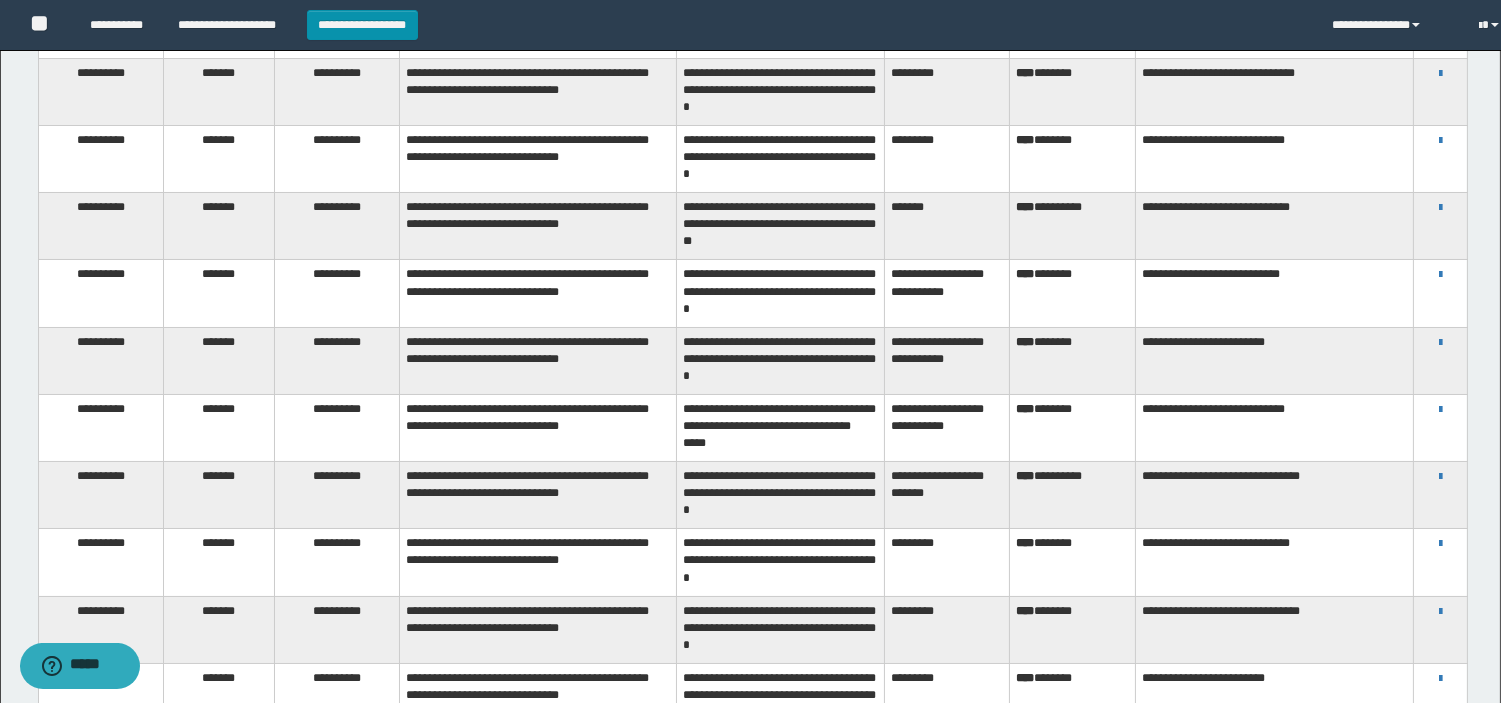 scroll, scrollTop: 0, scrollLeft: 0, axis: both 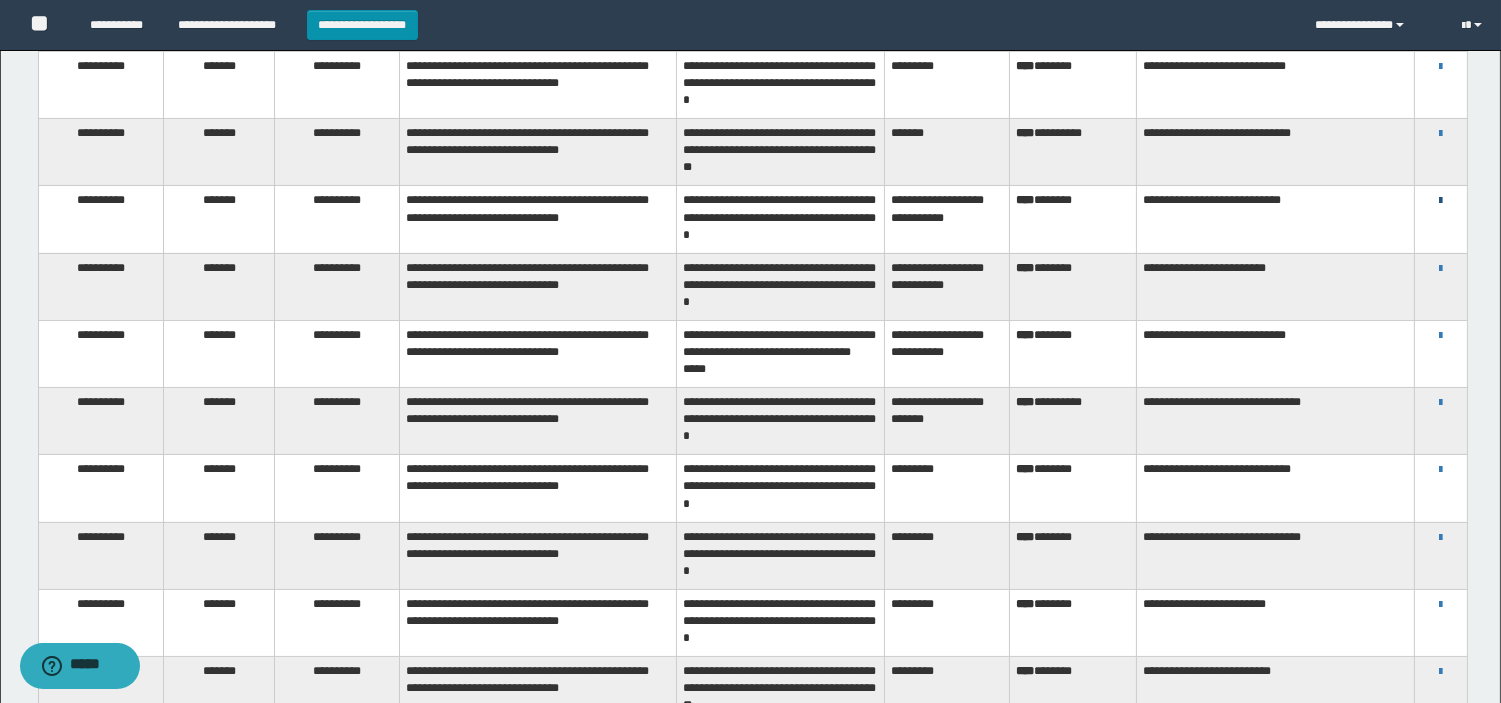 click at bounding box center (1440, 201) 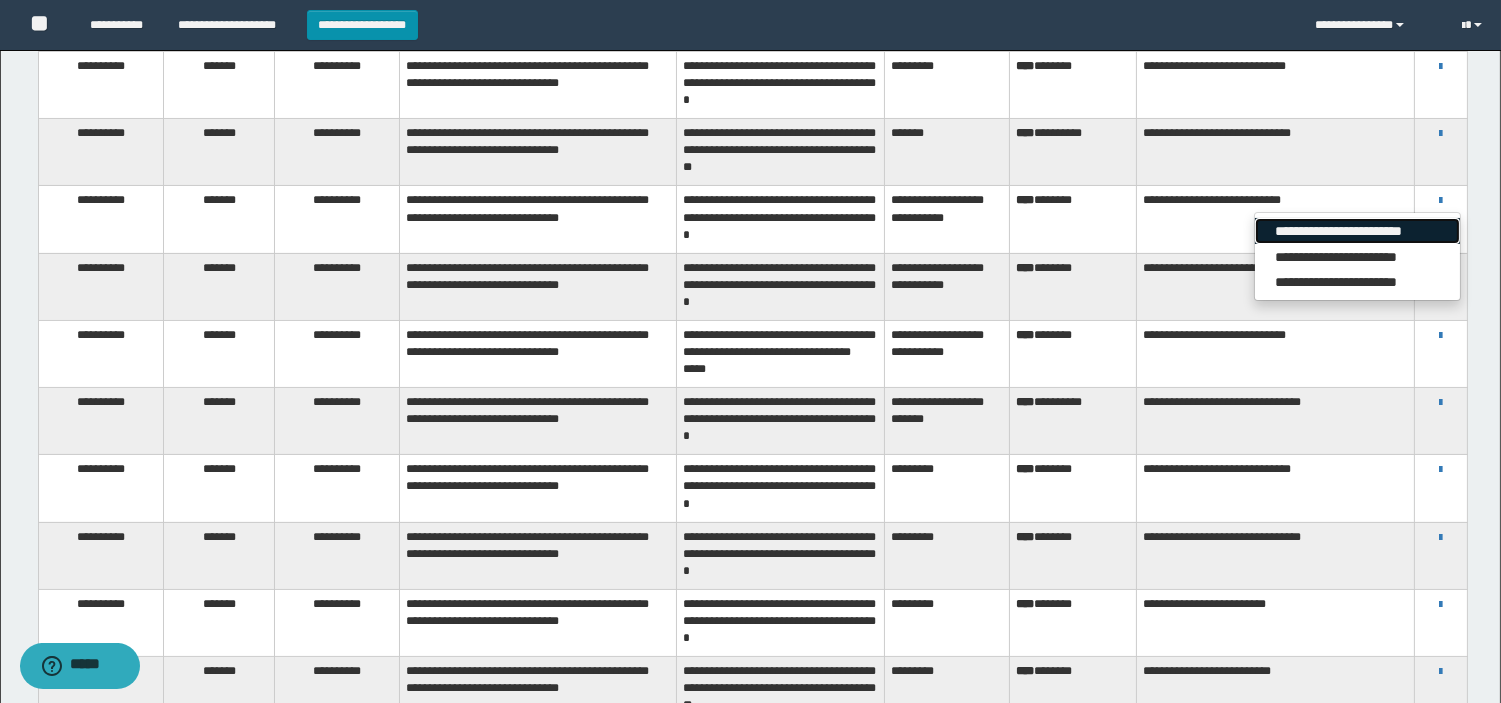 click on "**********" at bounding box center (1357, 231) 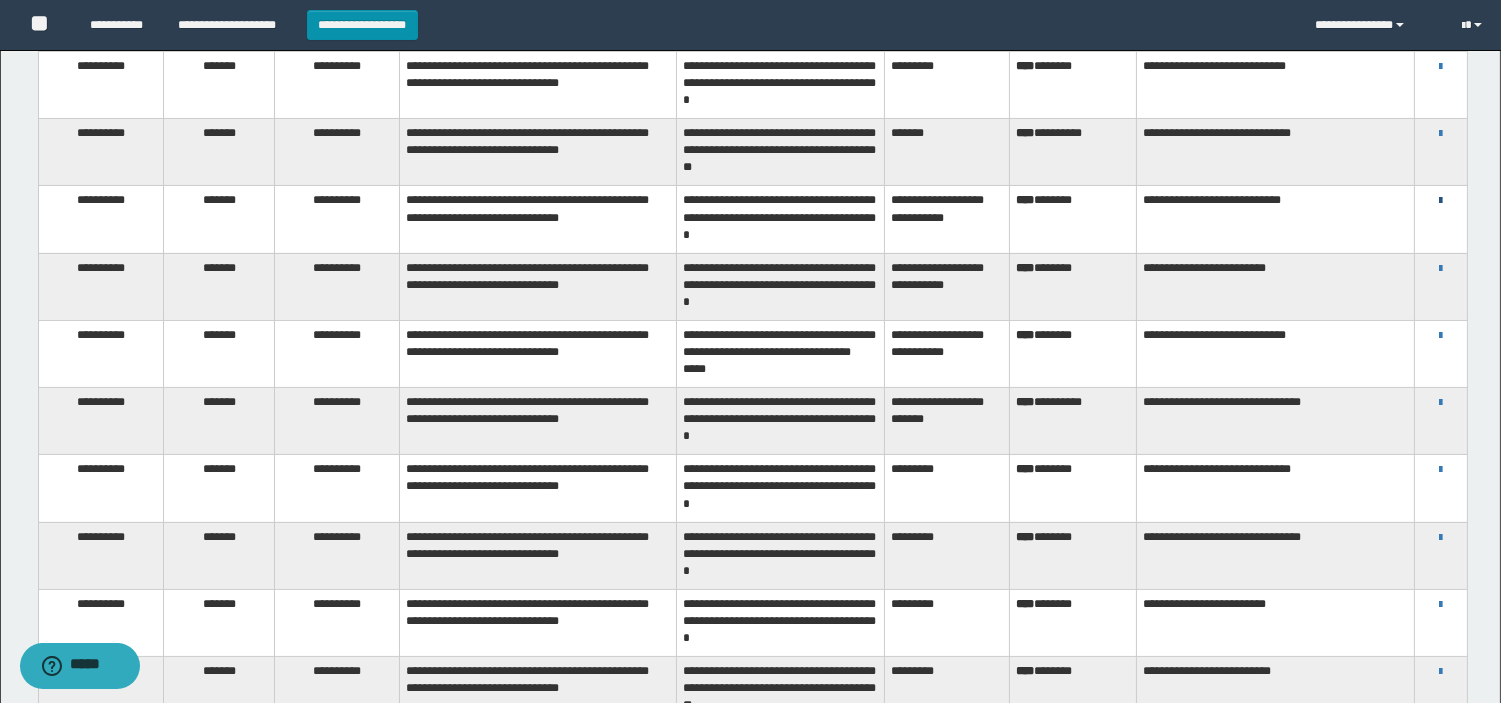 click at bounding box center (1440, 201) 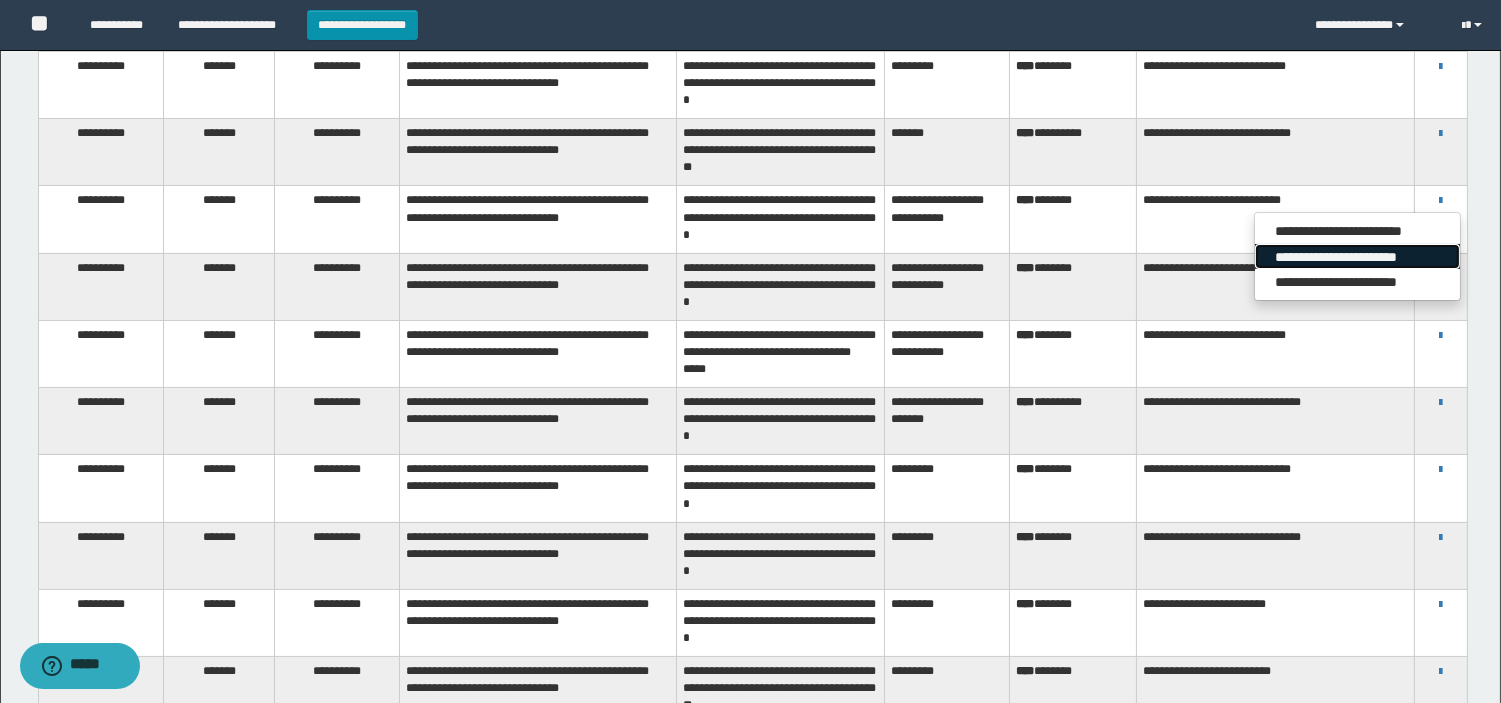 click on "**********" at bounding box center [1357, 257] 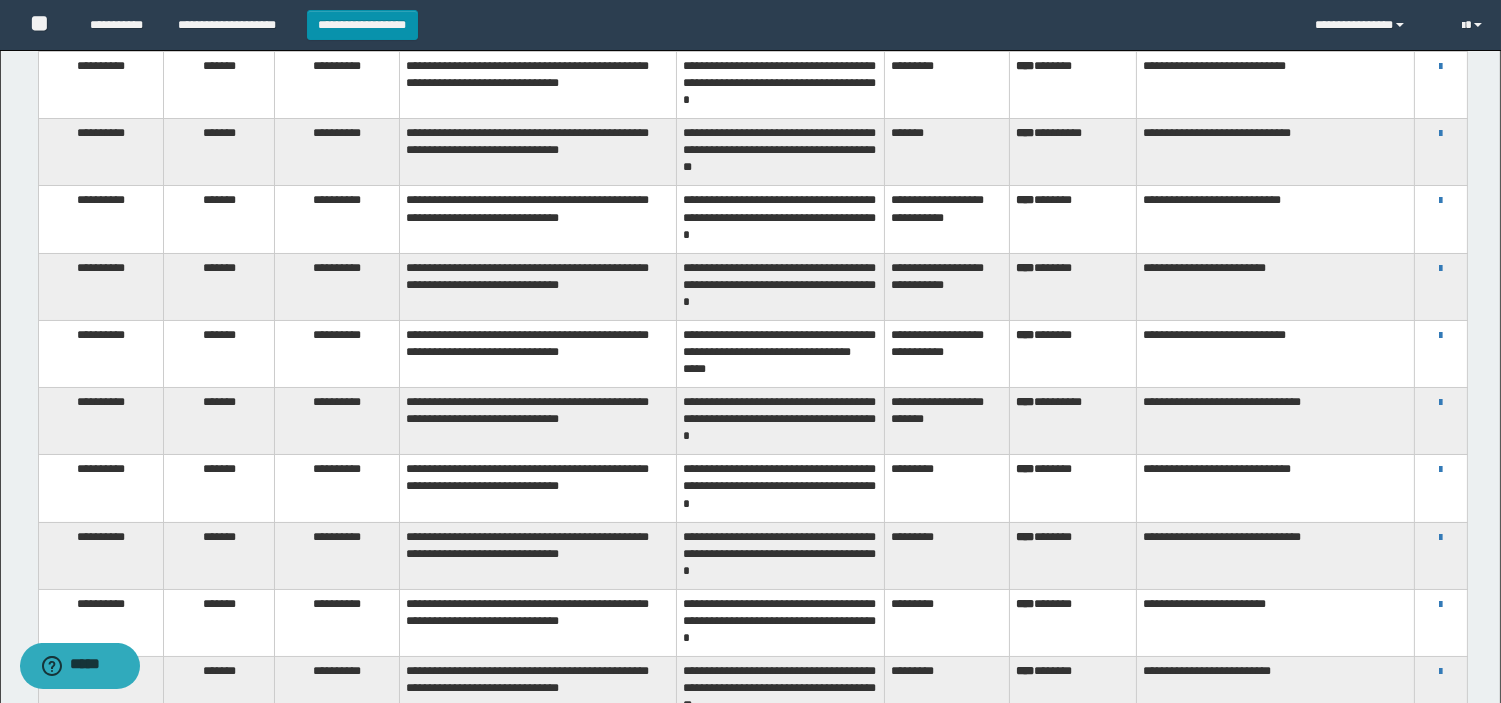 scroll, scrollTop: 0, scrollLeft: 0, axis: both 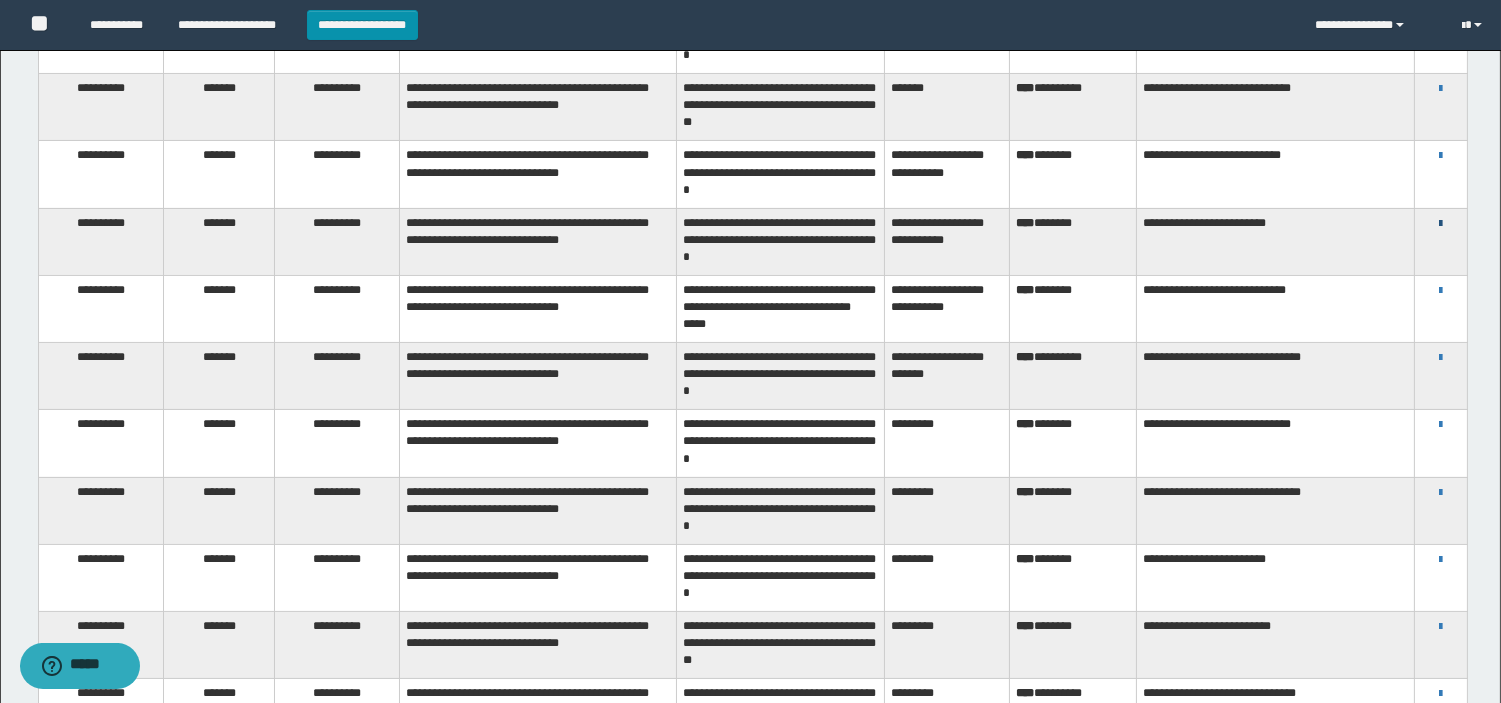 click at bounding box center (1440, 224) 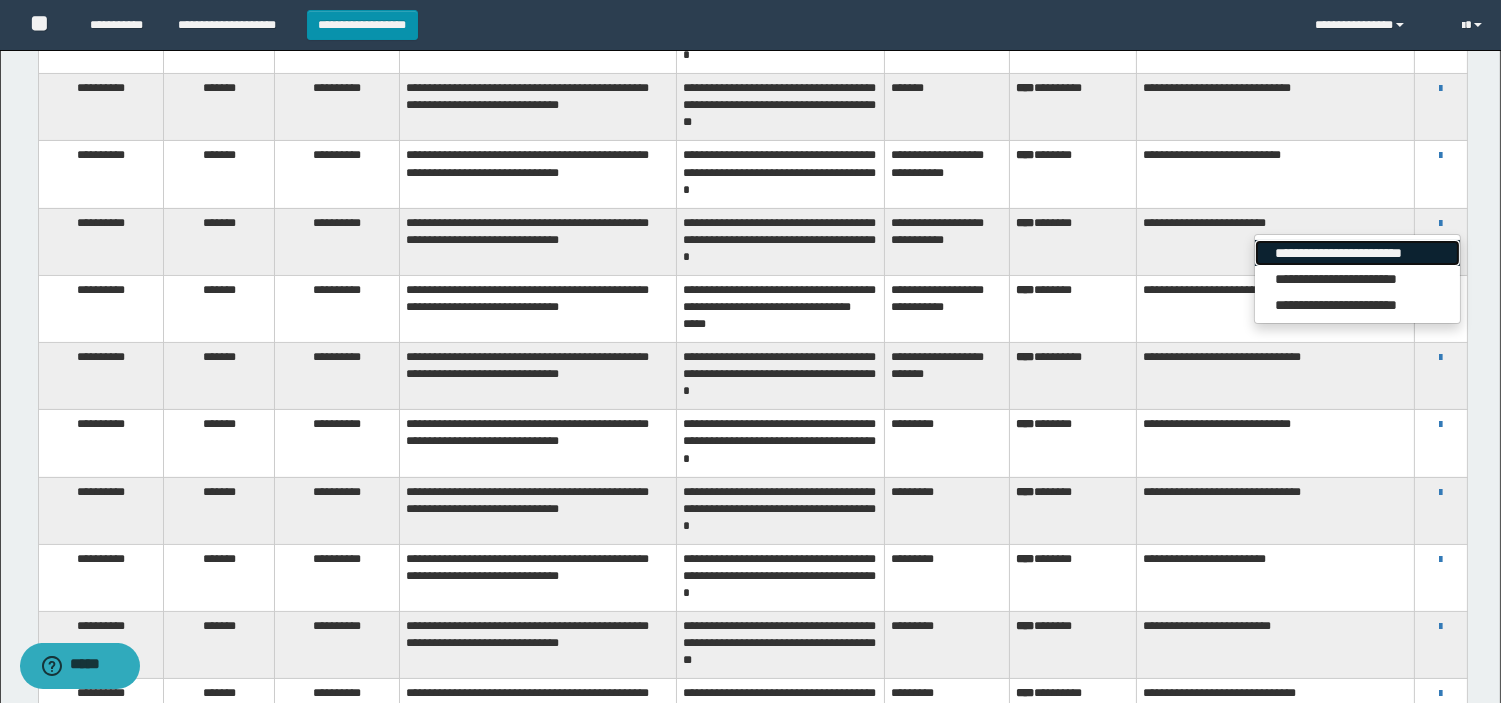 click on "**********" at bounding box center [1357, 253] 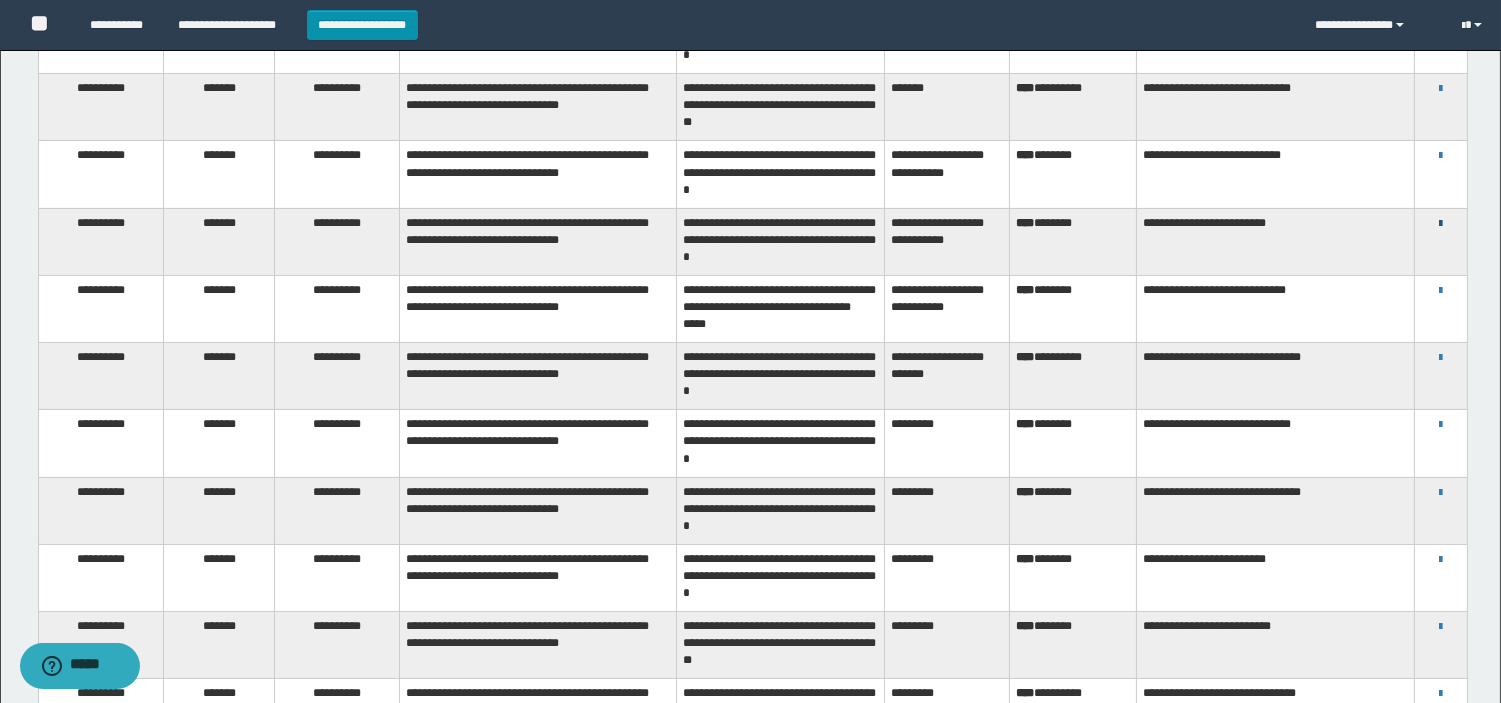 click at bounding box center (1440, 224) 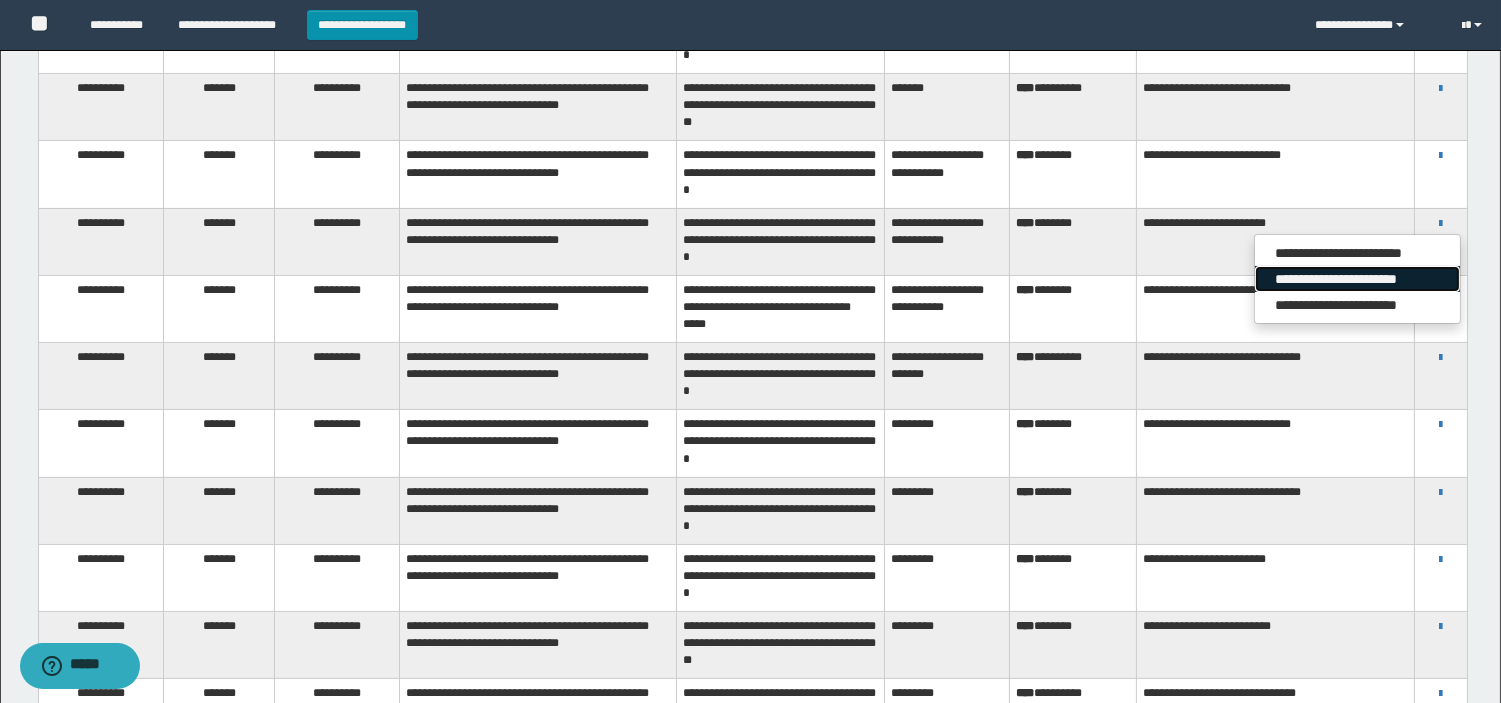 click on "**********" at bounding box center (1357, 279) 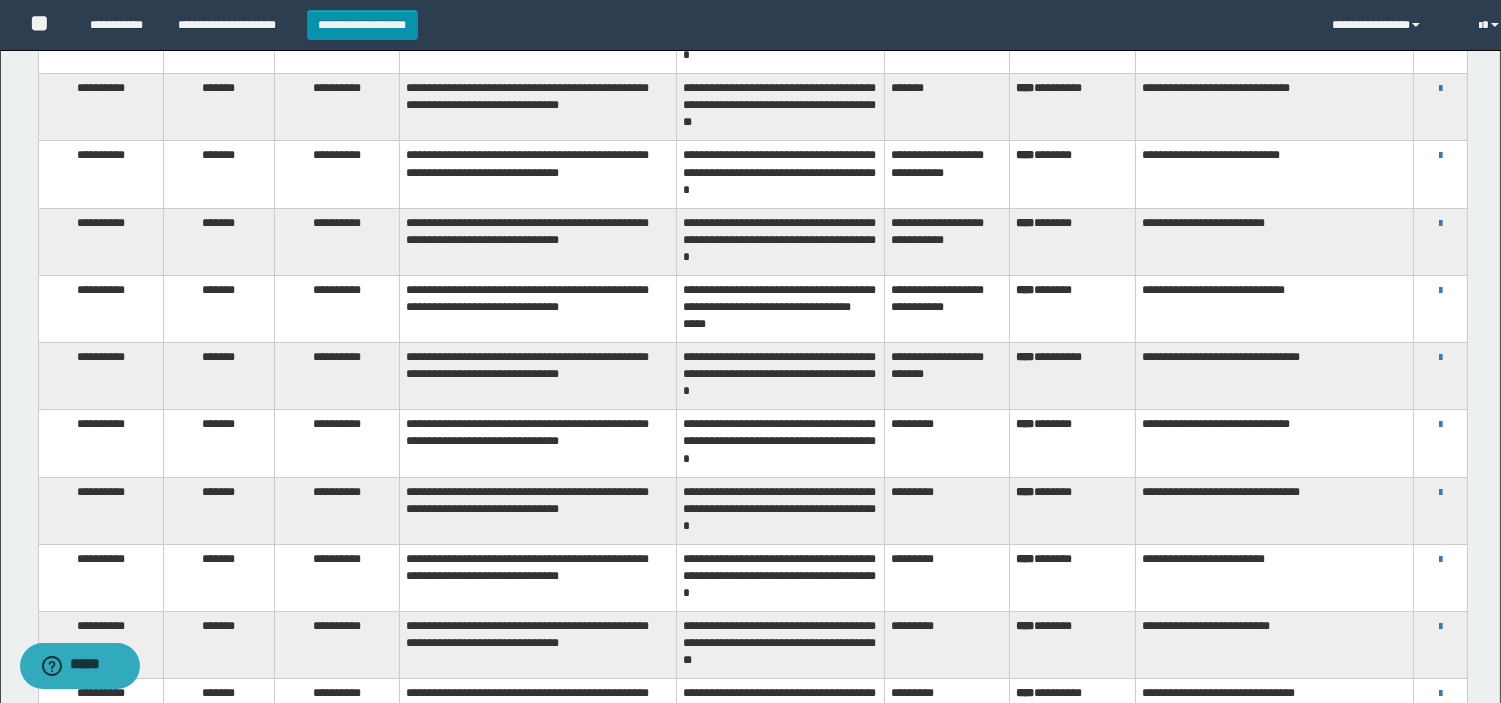 scroll, scrollTop: 0, scrollLeft: 0, axis: both 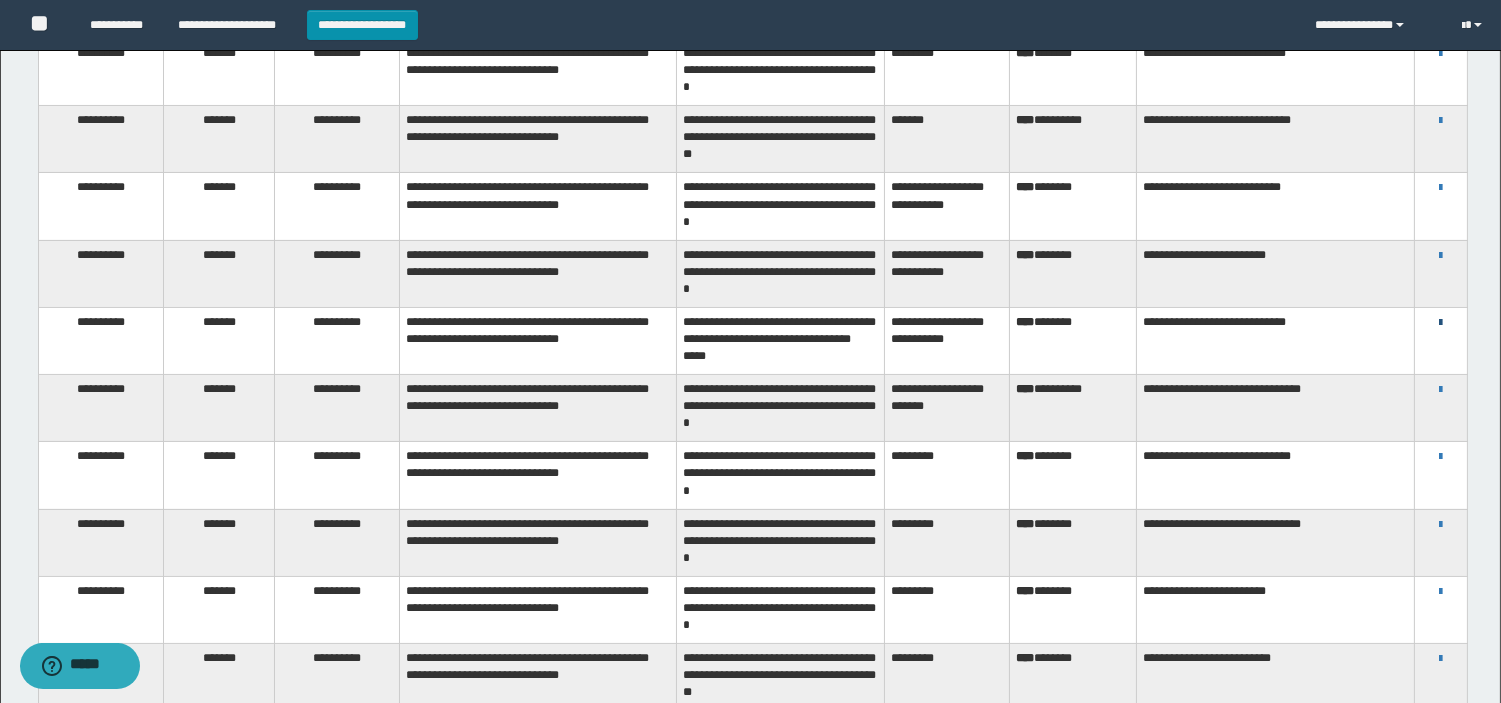 click at bounding box center [1440, 323] 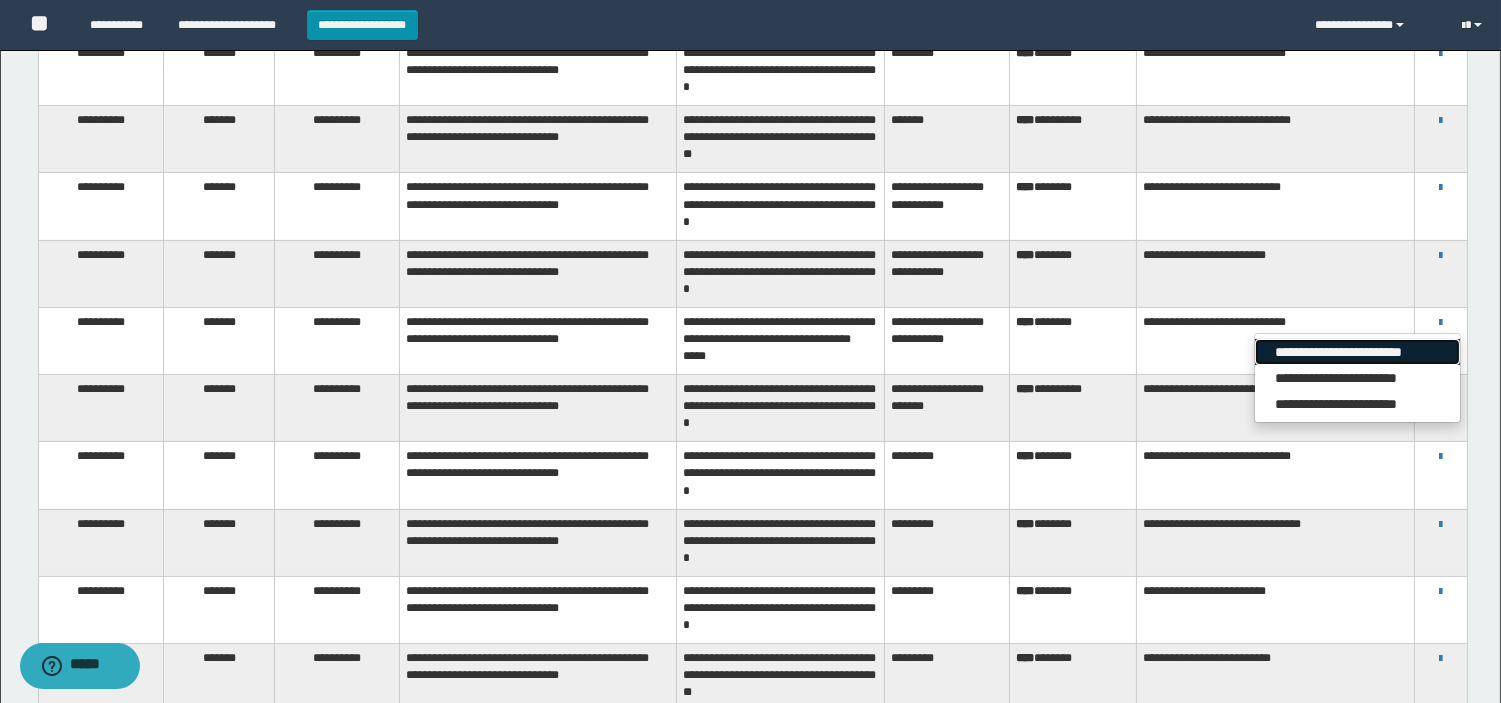 click on "**********" at bounding box center (1357, 352) 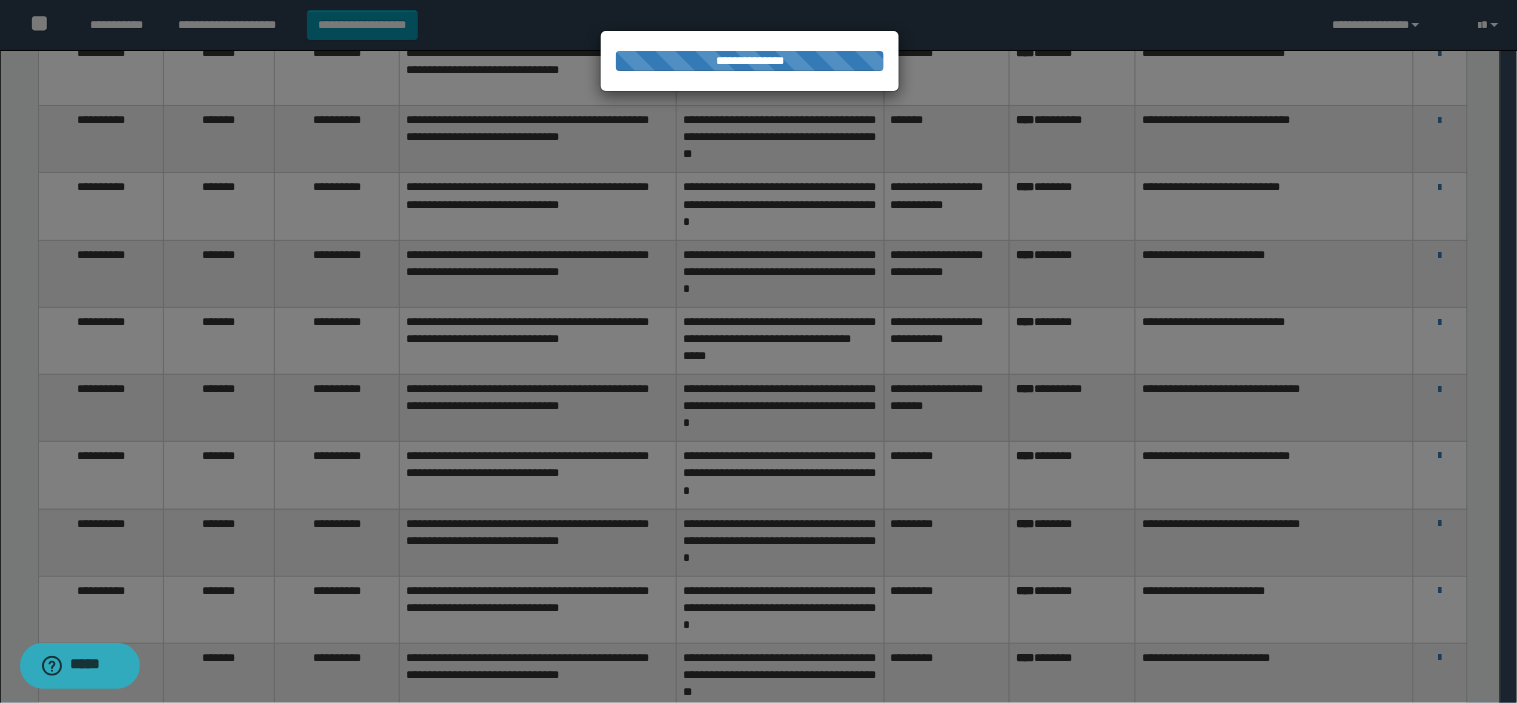 click at bounding box center (759, 351) 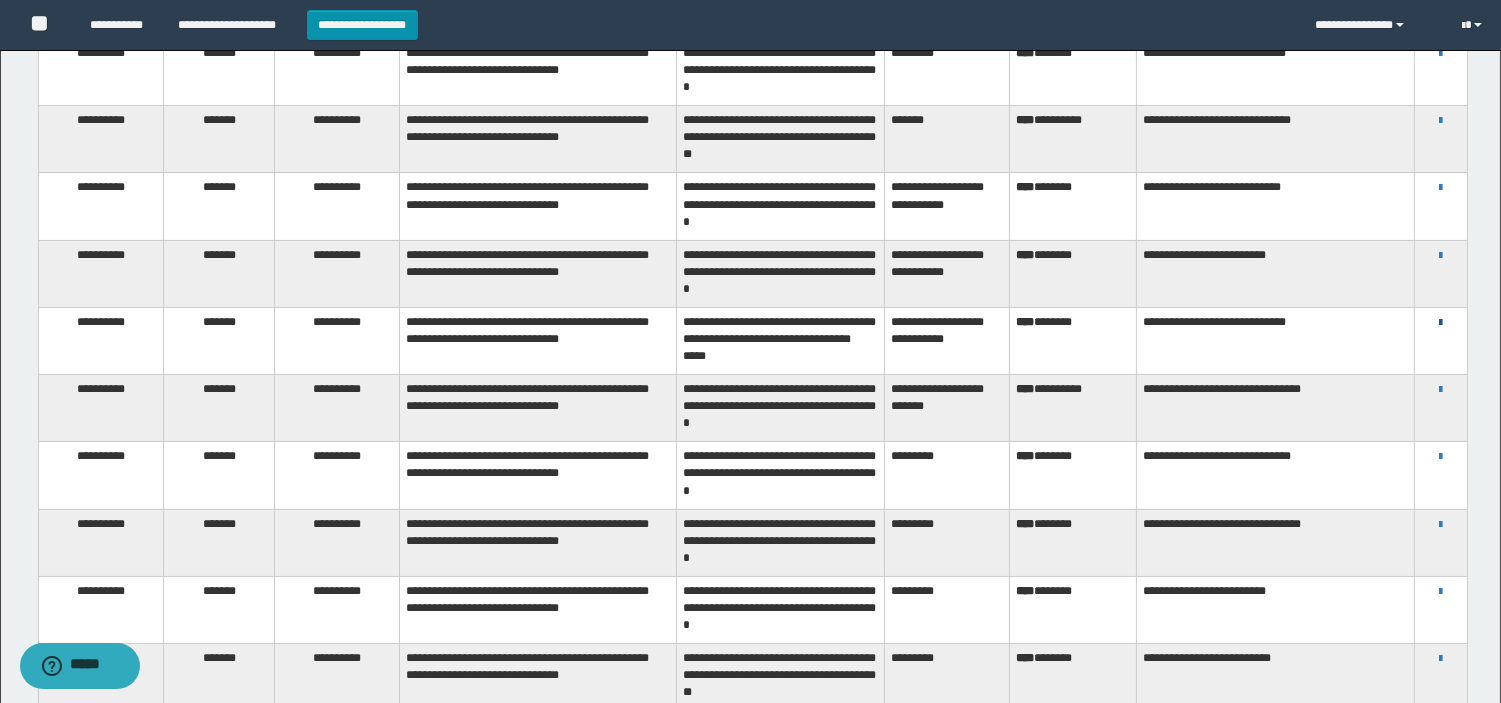 click at bounding box center (1440, 323) 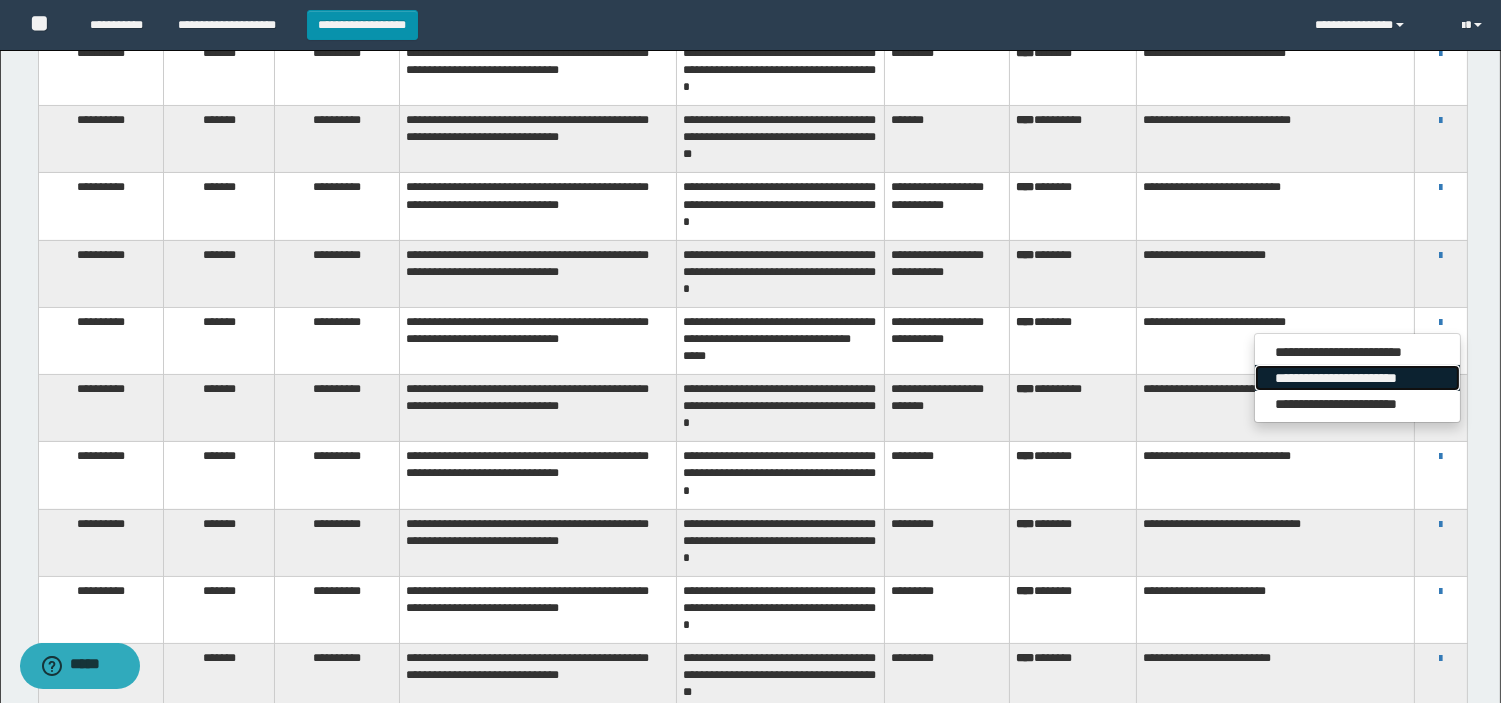 click on "**********" at bounding box center [1357, 378] 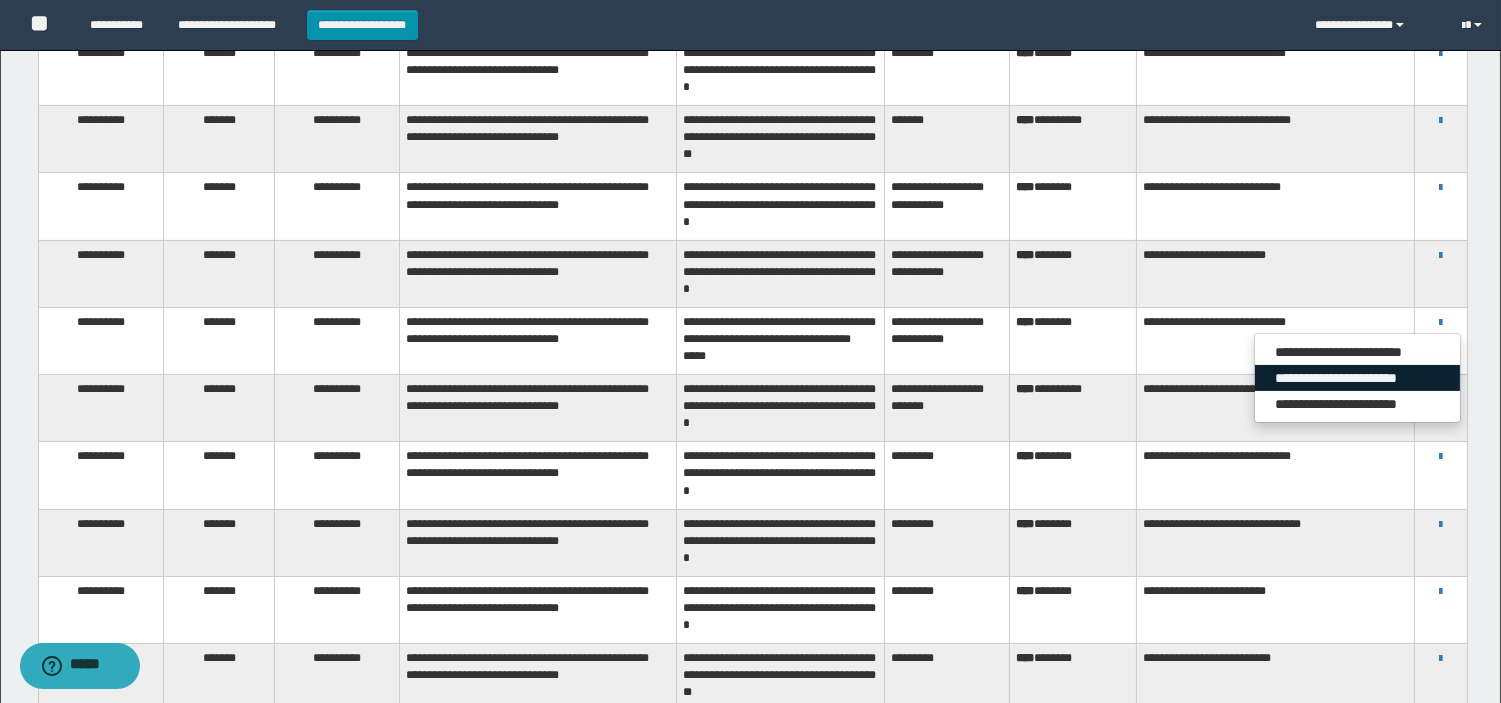scroll, scrollTop: 0, scrollLeft: 0, axis: both 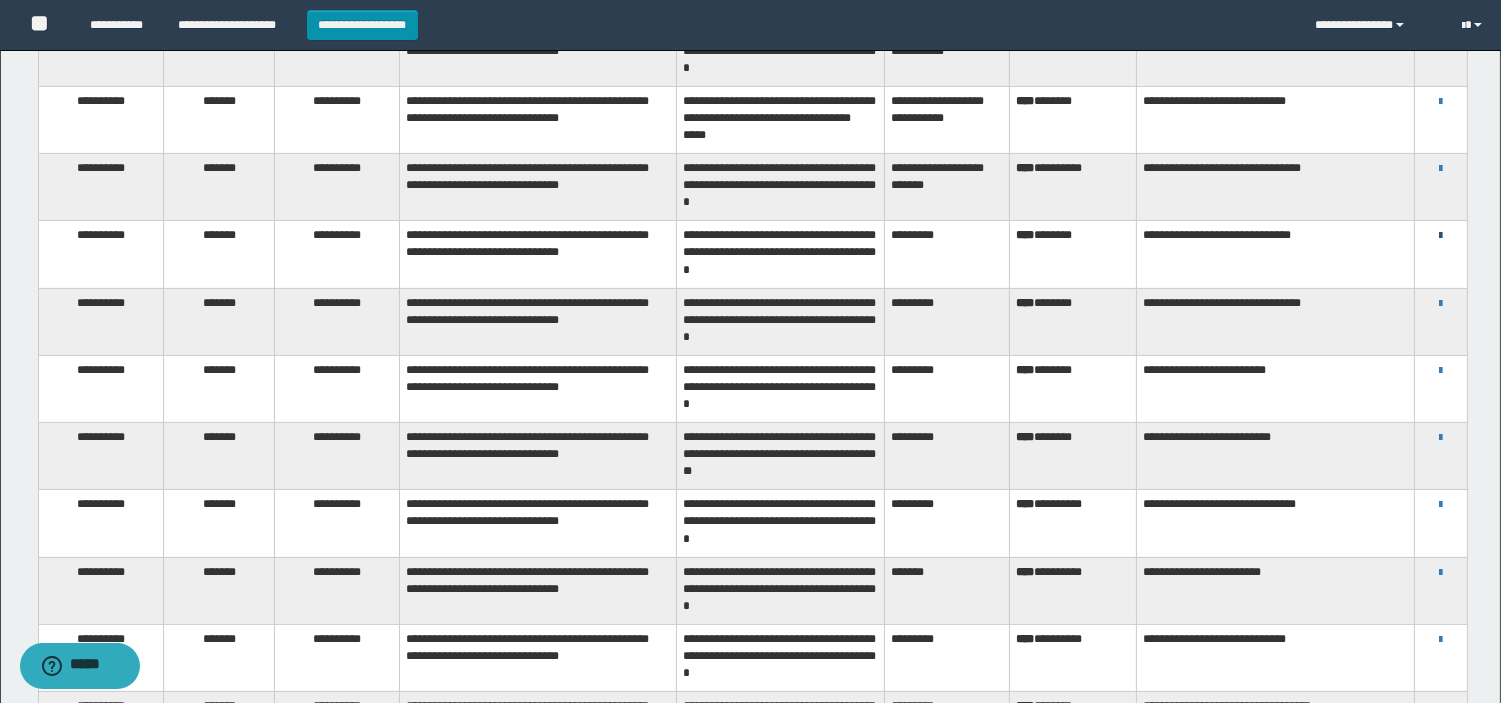click at bounding box center [1440, 236] 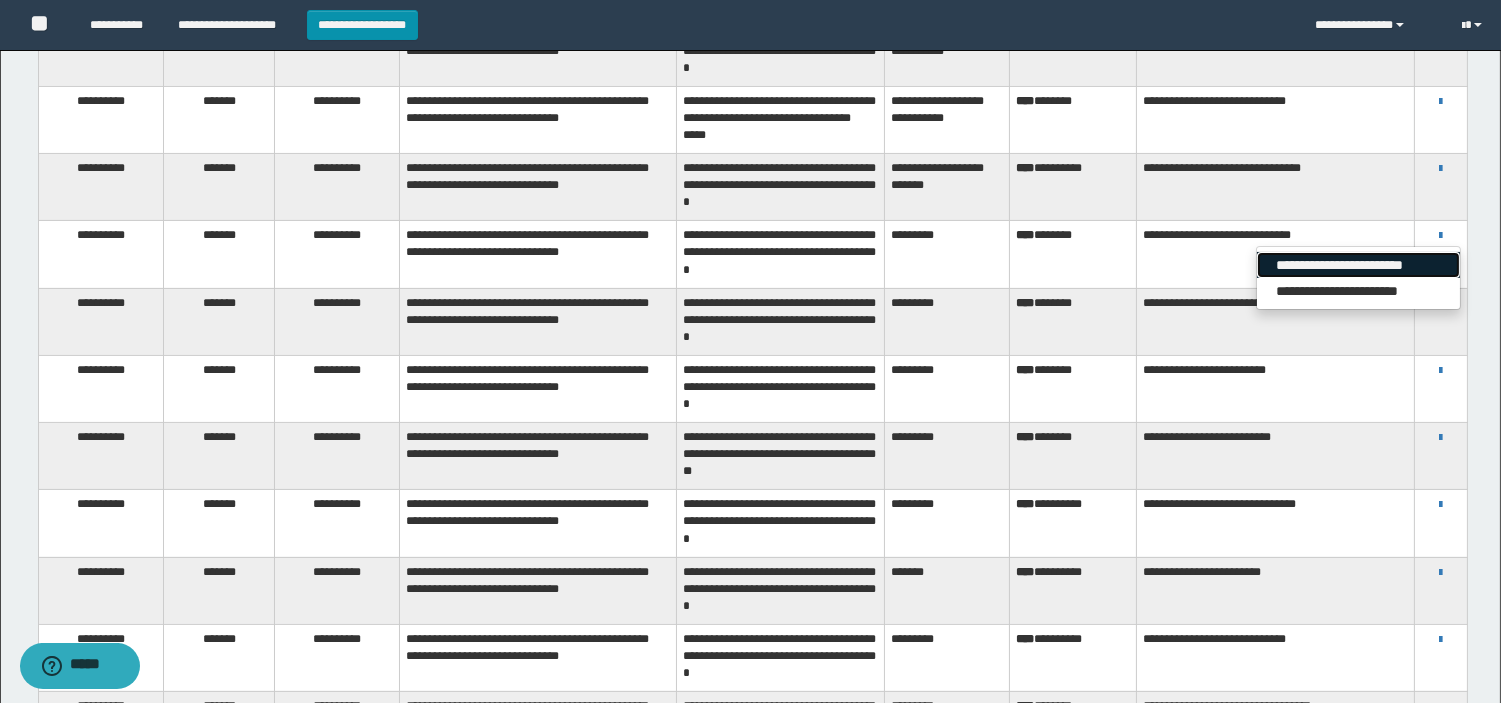 click on "**********" at bounding box center (1358, 265) 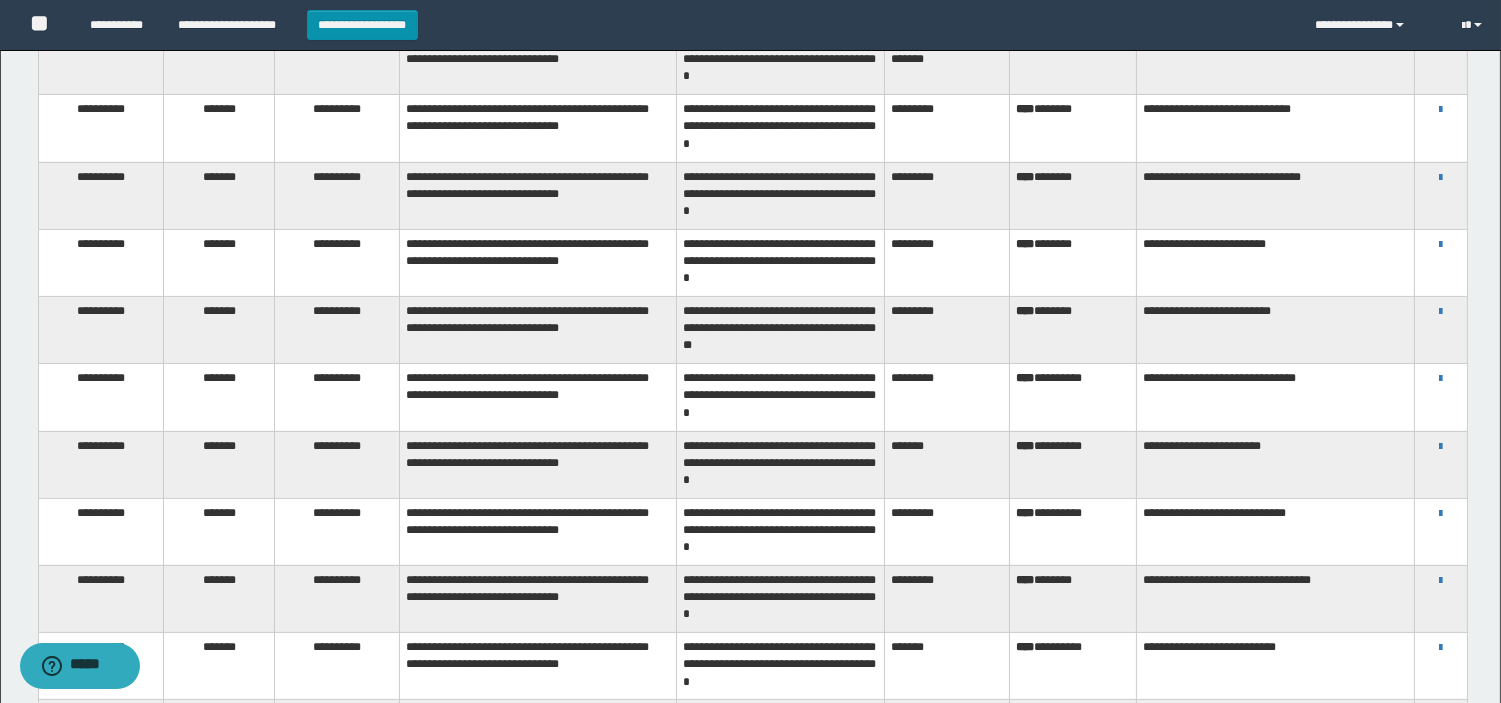 scroll, scrollTop: 856, scrollLeft: 0, axis: vertical 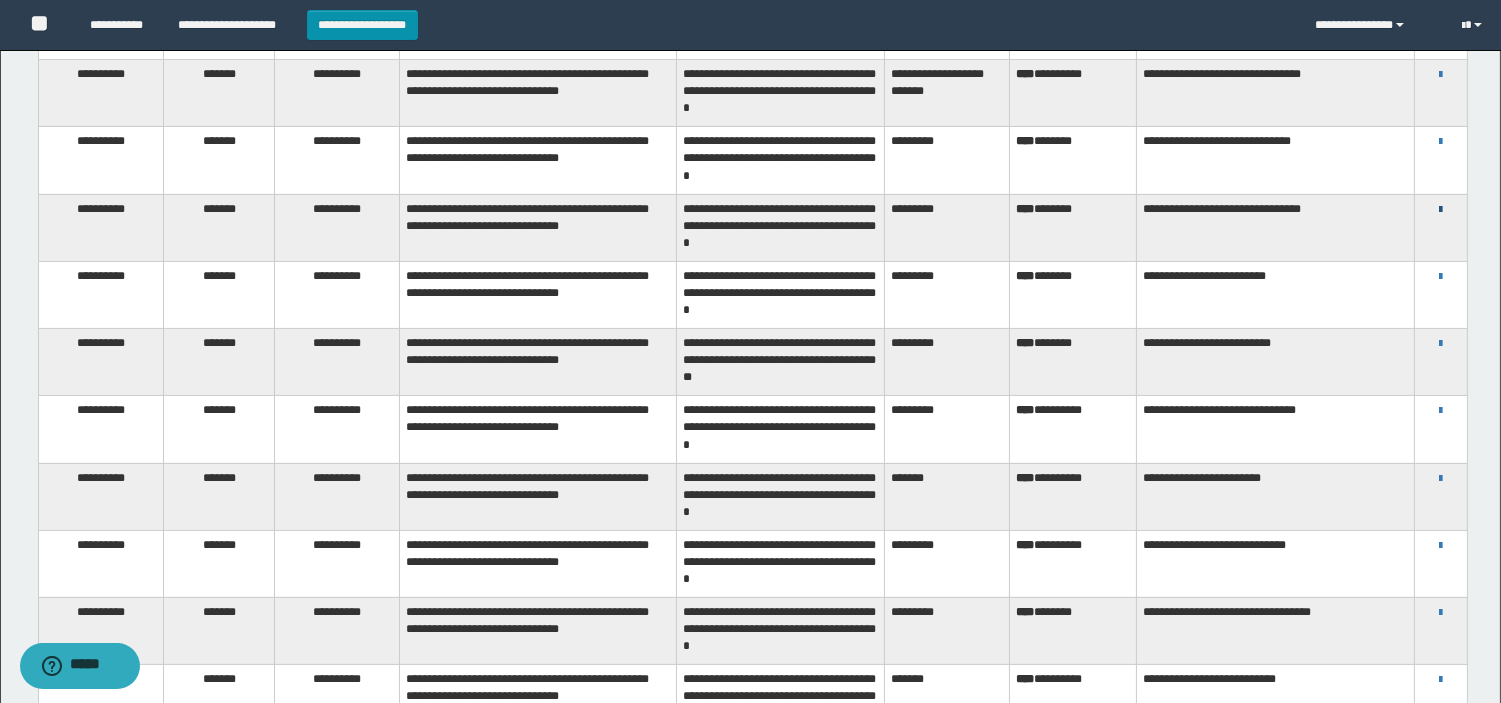 click at bounding box center (1440, 210) 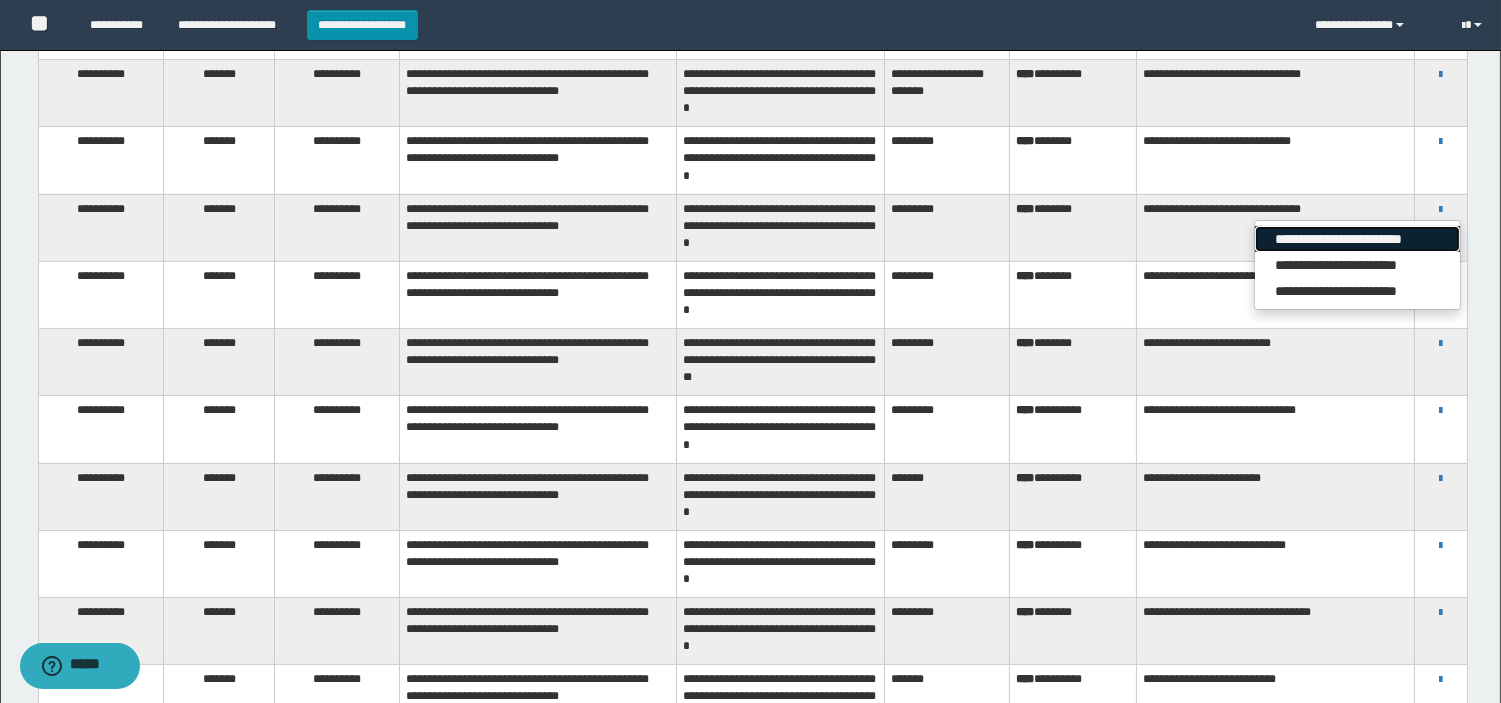 click on "**********" at bounding box center (1357, 239) 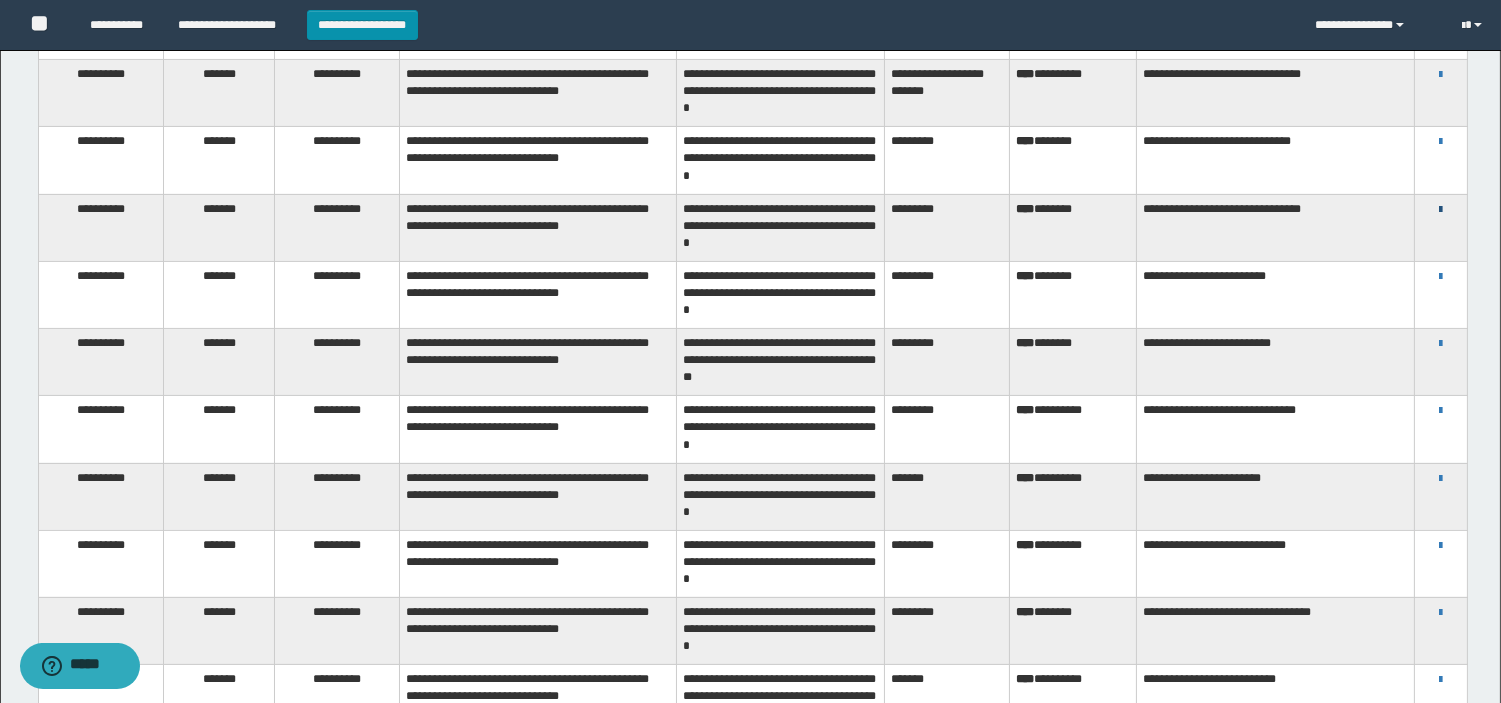 click at bounding box center [1440, 210] 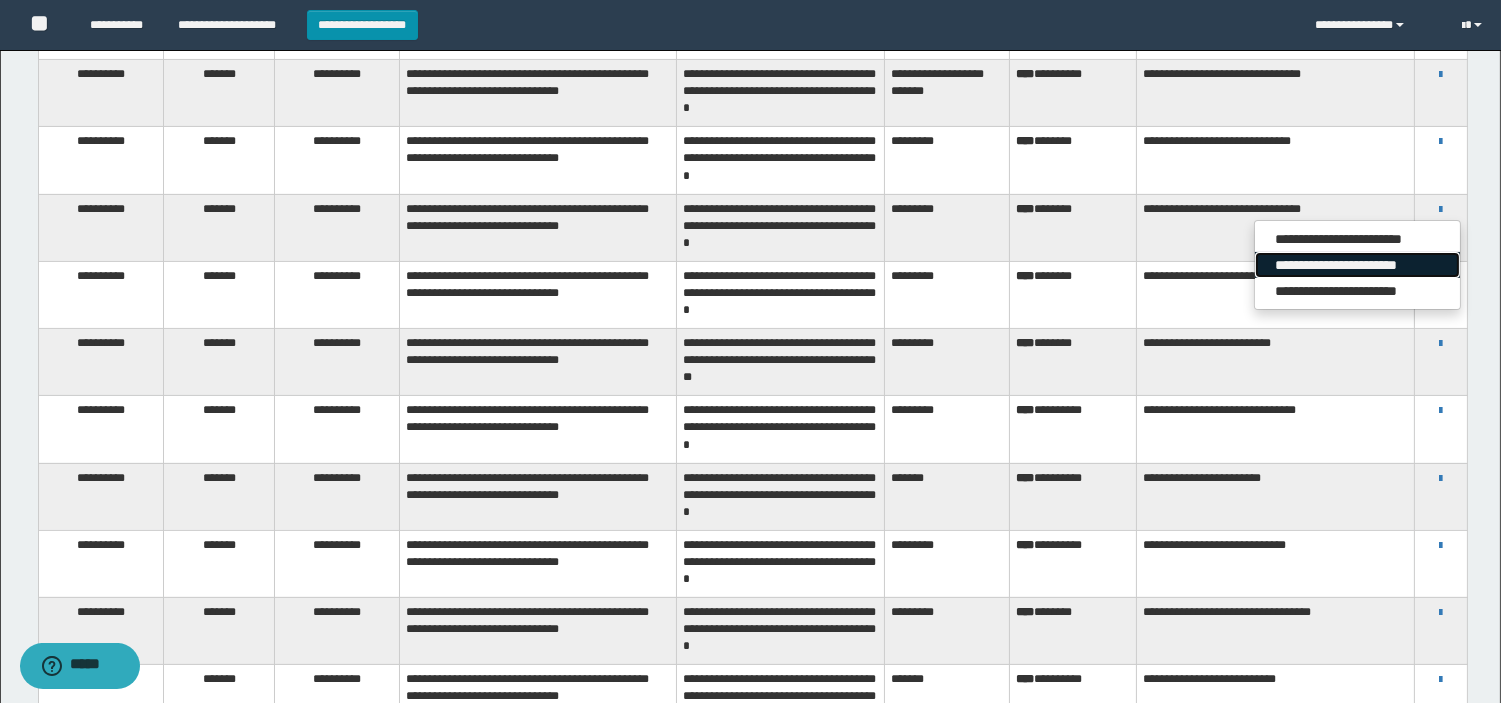 click on "**********" at bounding box center [1357, 265] 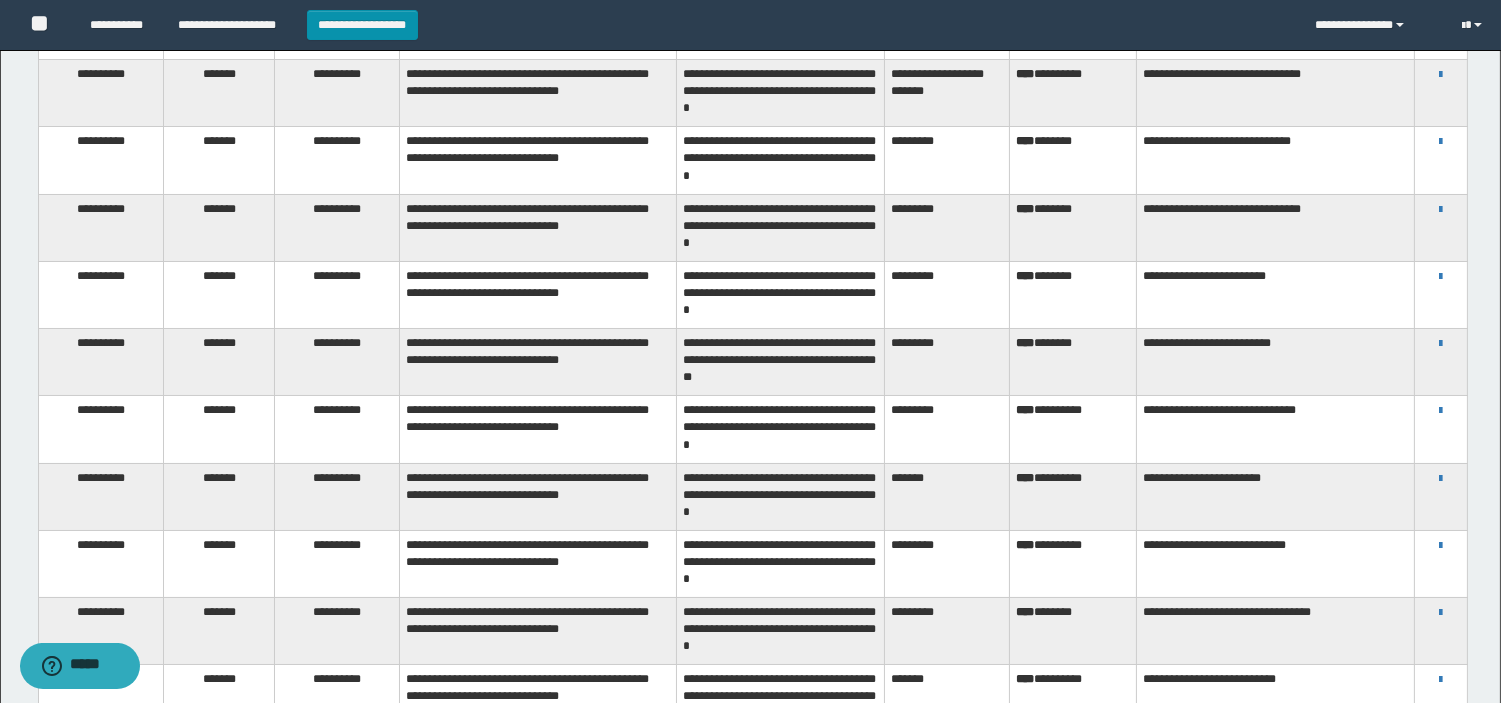 scroll, scrollTop: 0, scrollLeft: 0, axis: both 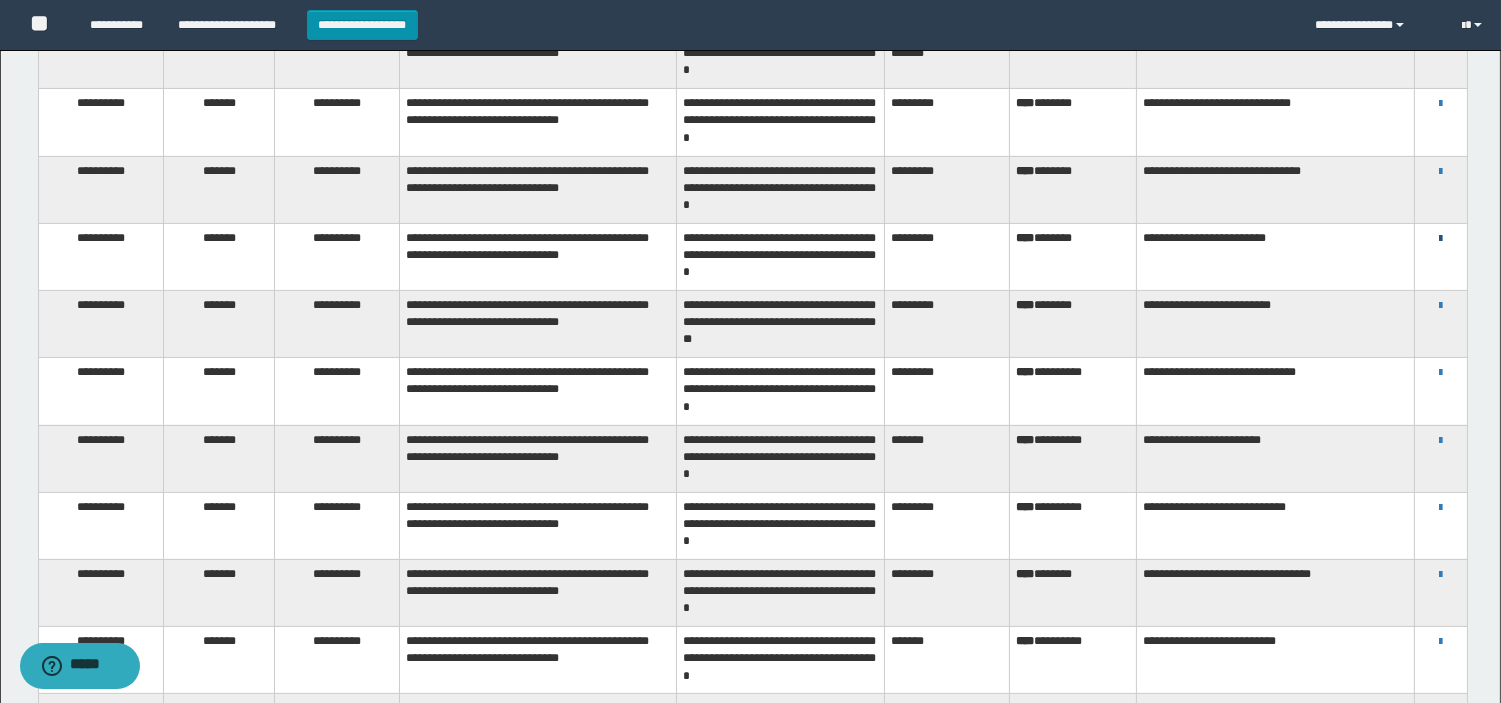 click at bounding box center [1440, 239] 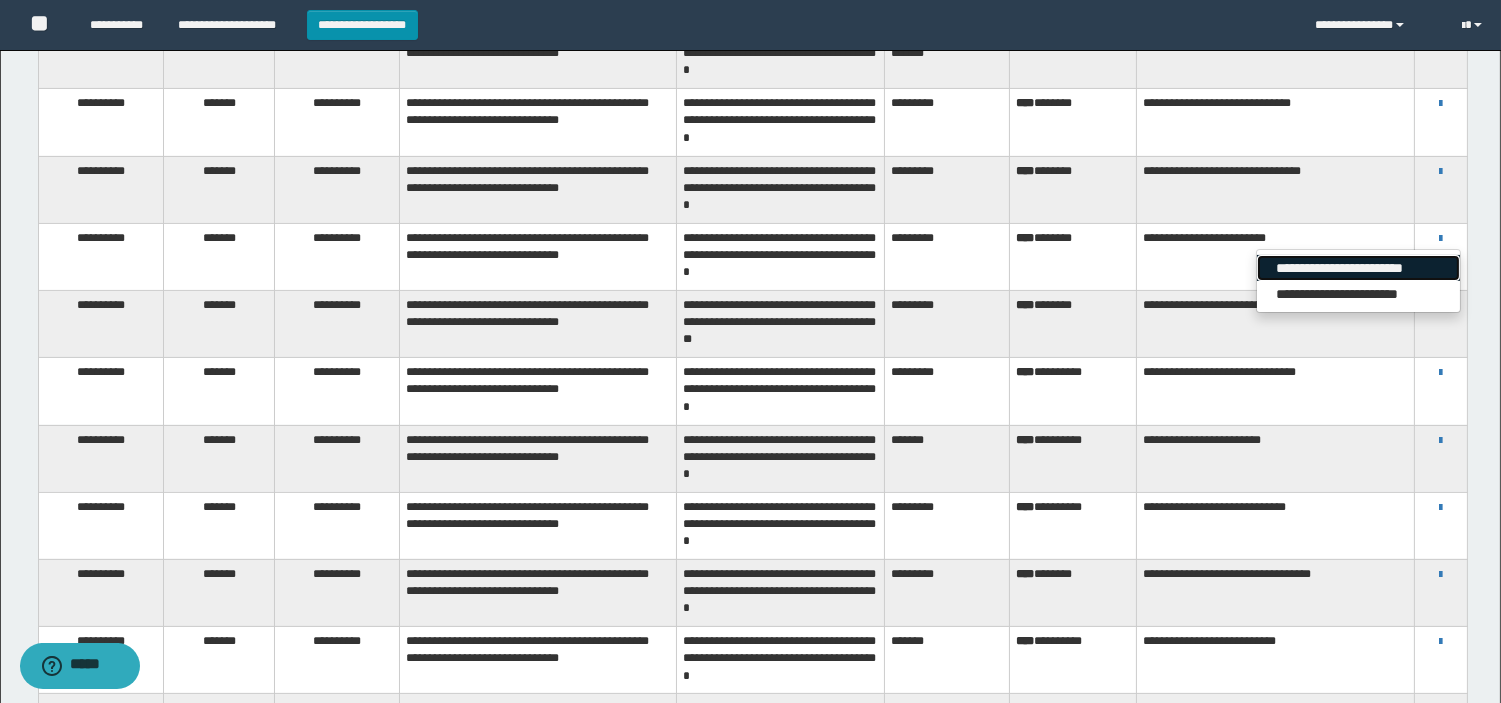 click on "**********" at bounding box center (1358, 268) 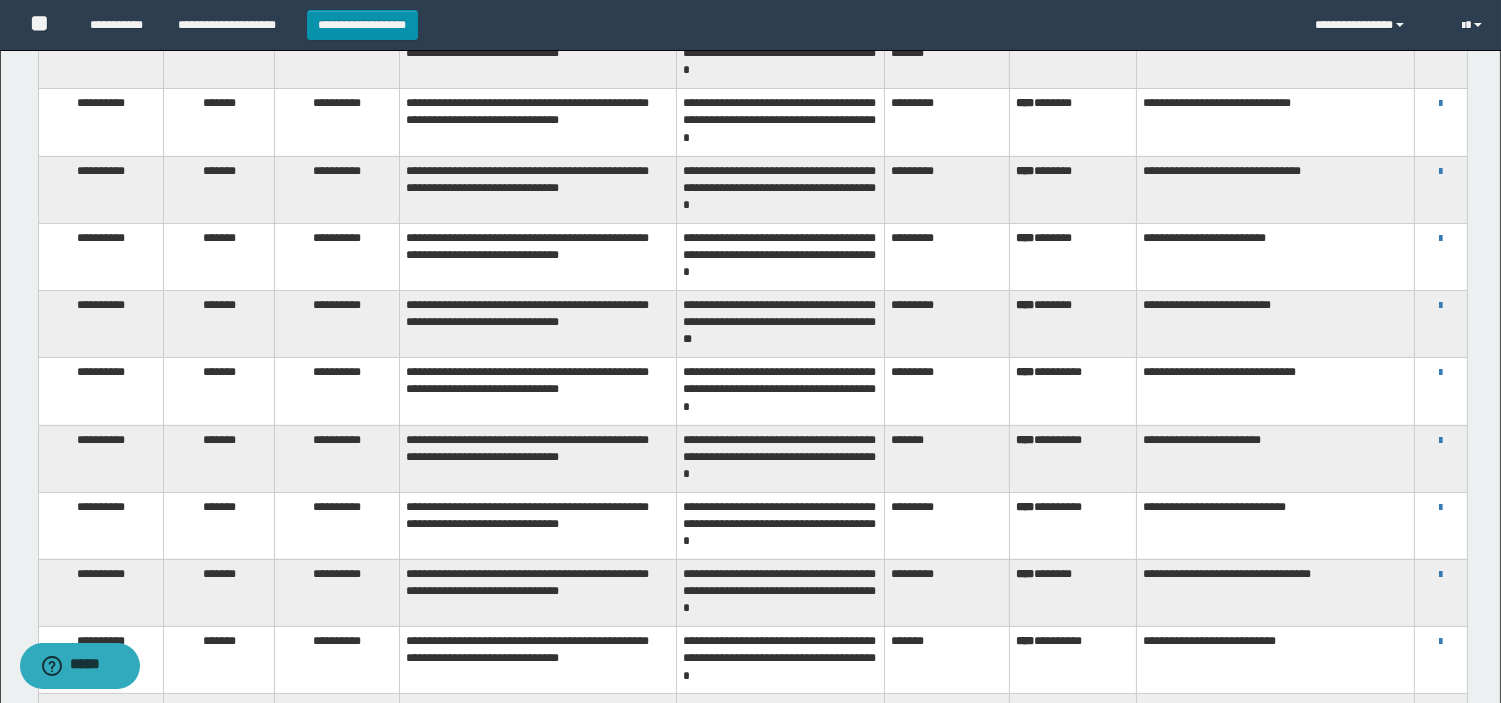 drag, startPoint x: 1495, startPoint y: 250, endPoint x: 1514, endPoint y: 270, distance: 27.58623 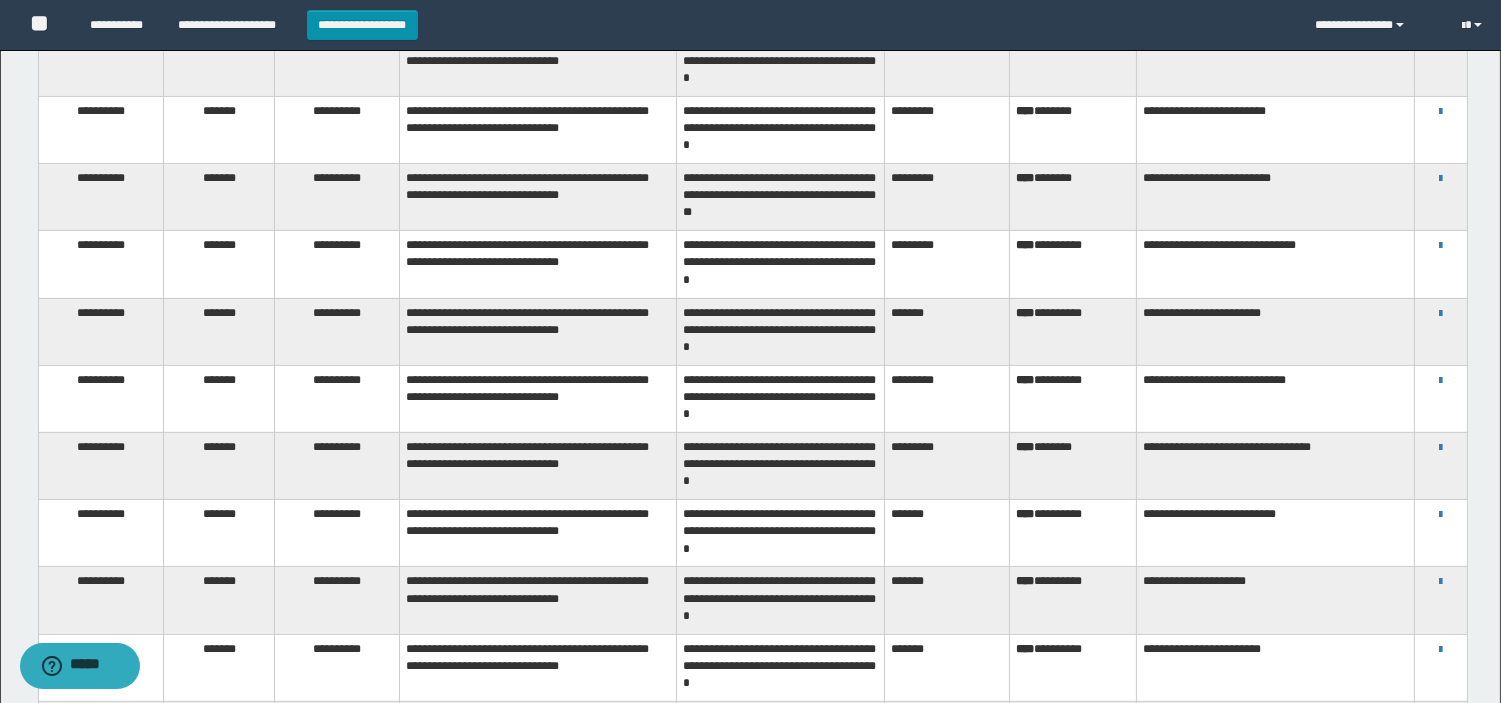 scroll, scrollTop: 1071, scrollLeft: 0, axis: vertical 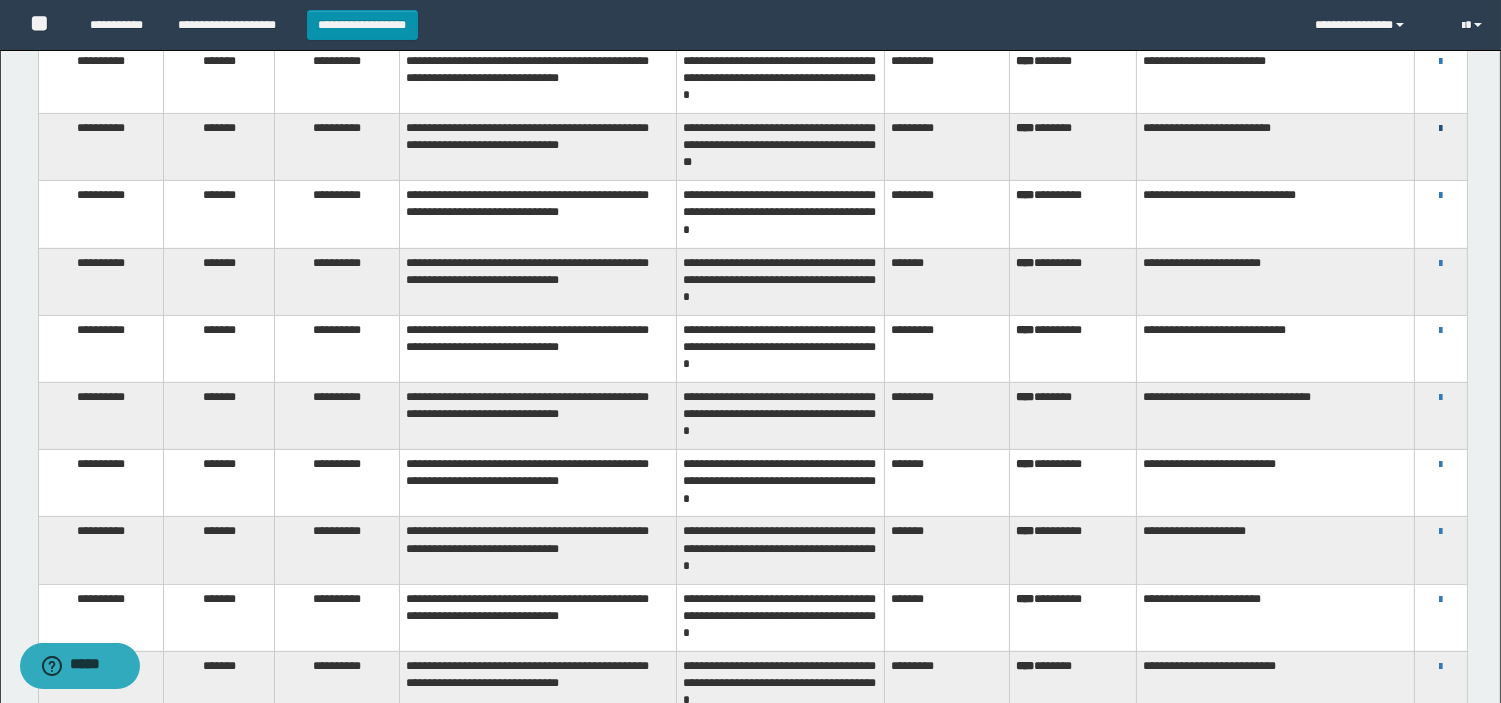 click at bounding box center [1440, 129] 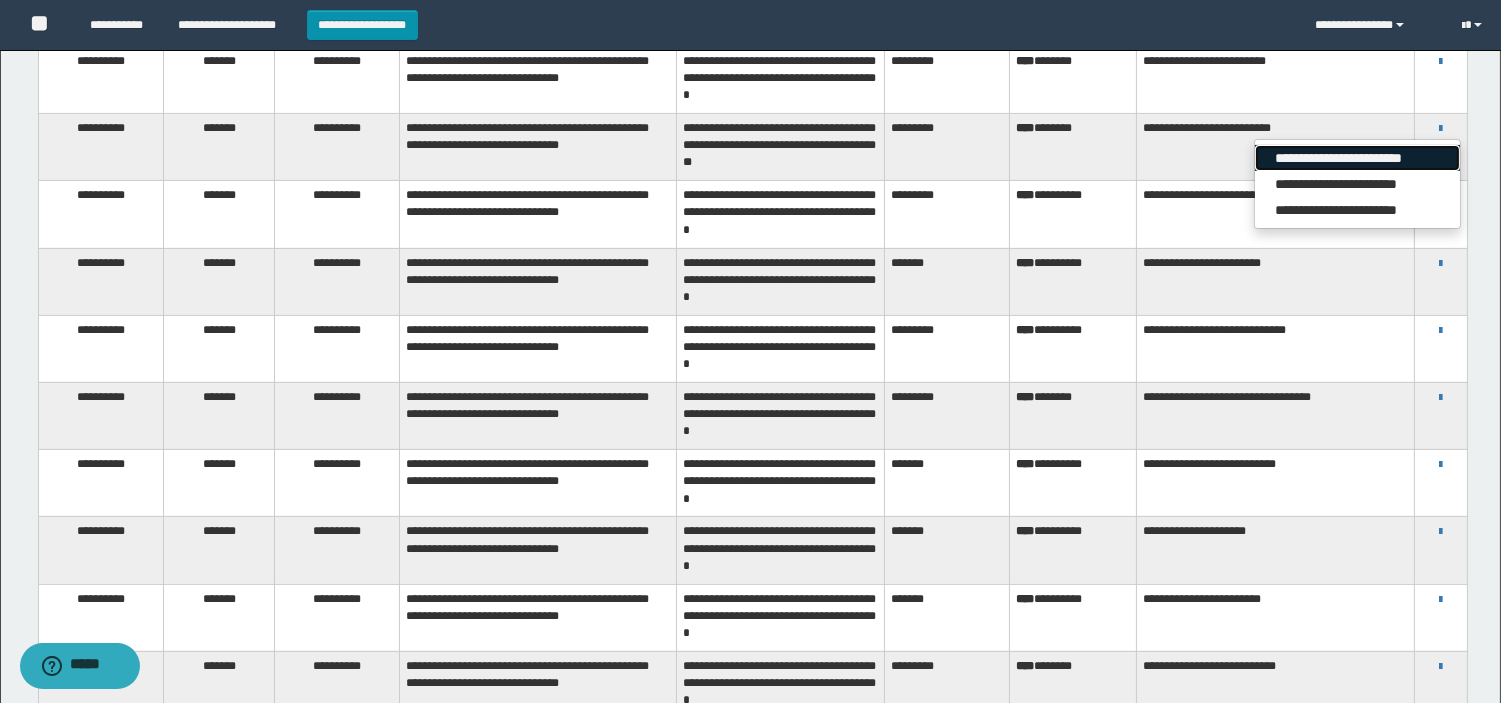 click on "**********" at bounding box center [1357, 158] 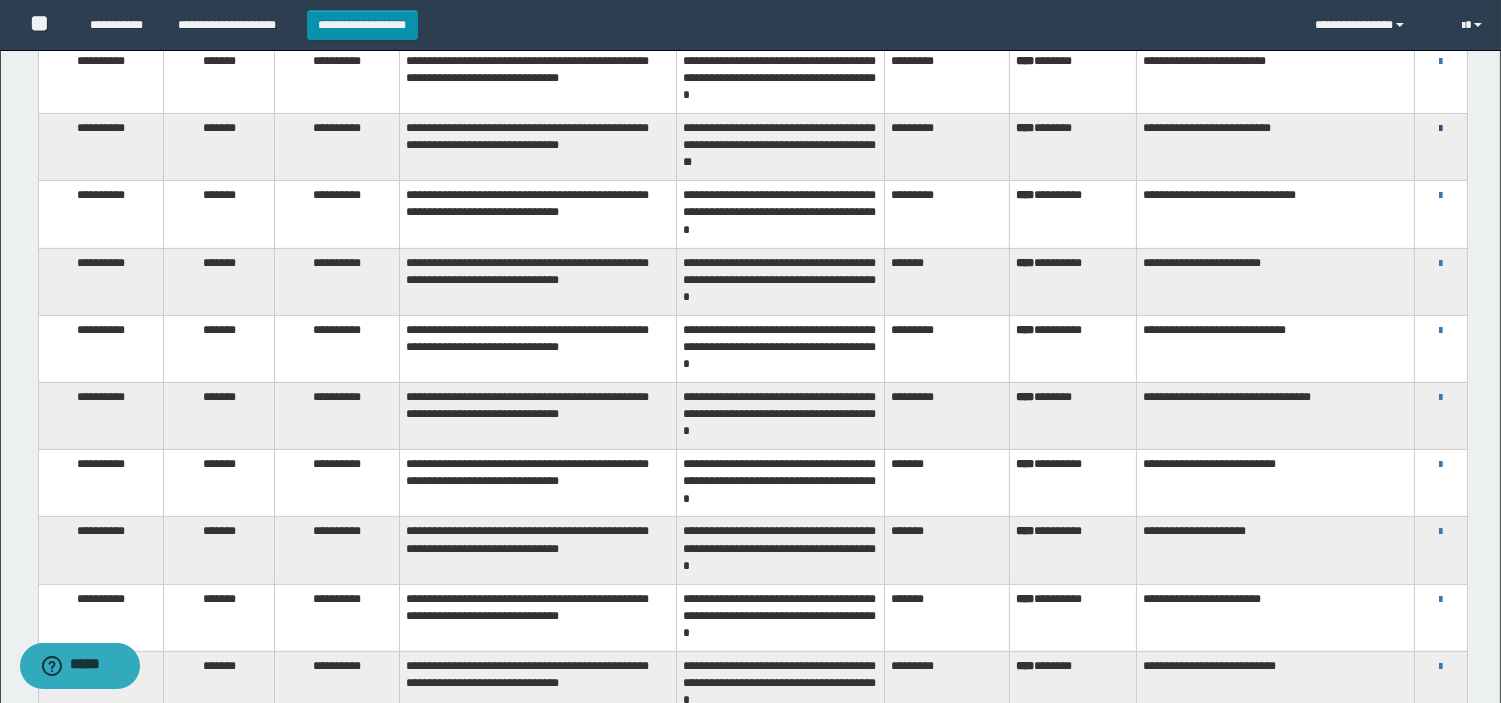 click at bounding box center (1440, 129) 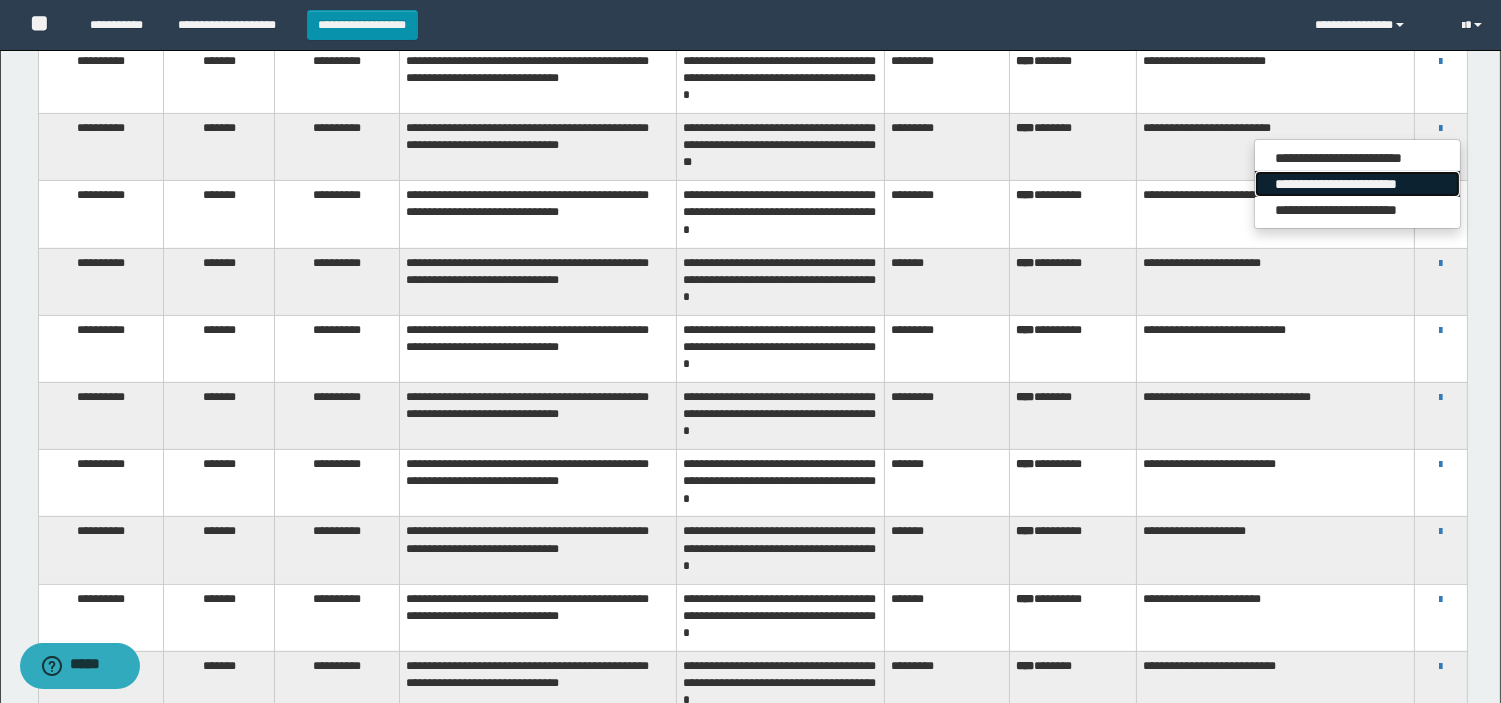 click on "**********" at bounding box center (1357, 184) 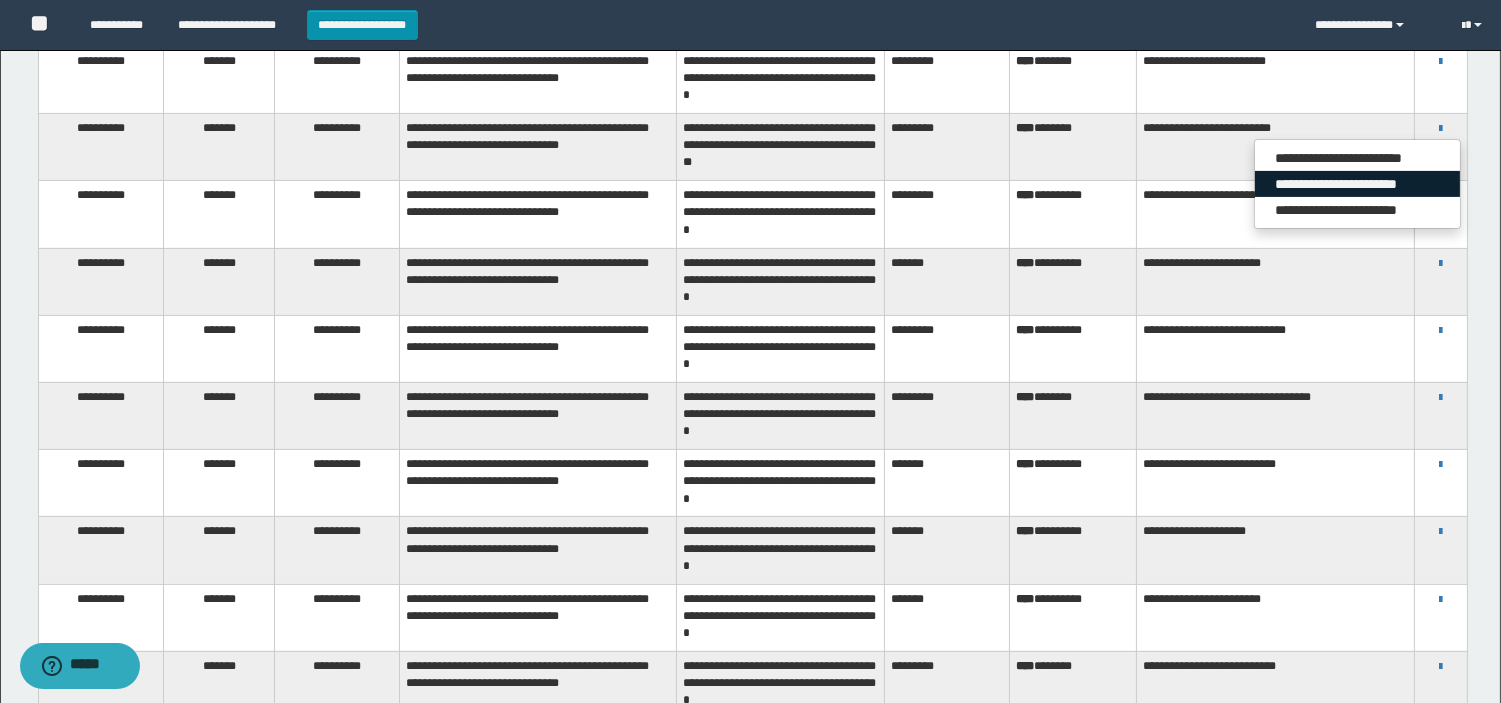 scroll, scrollTop: 0, scrollLeft: 0, axis: both 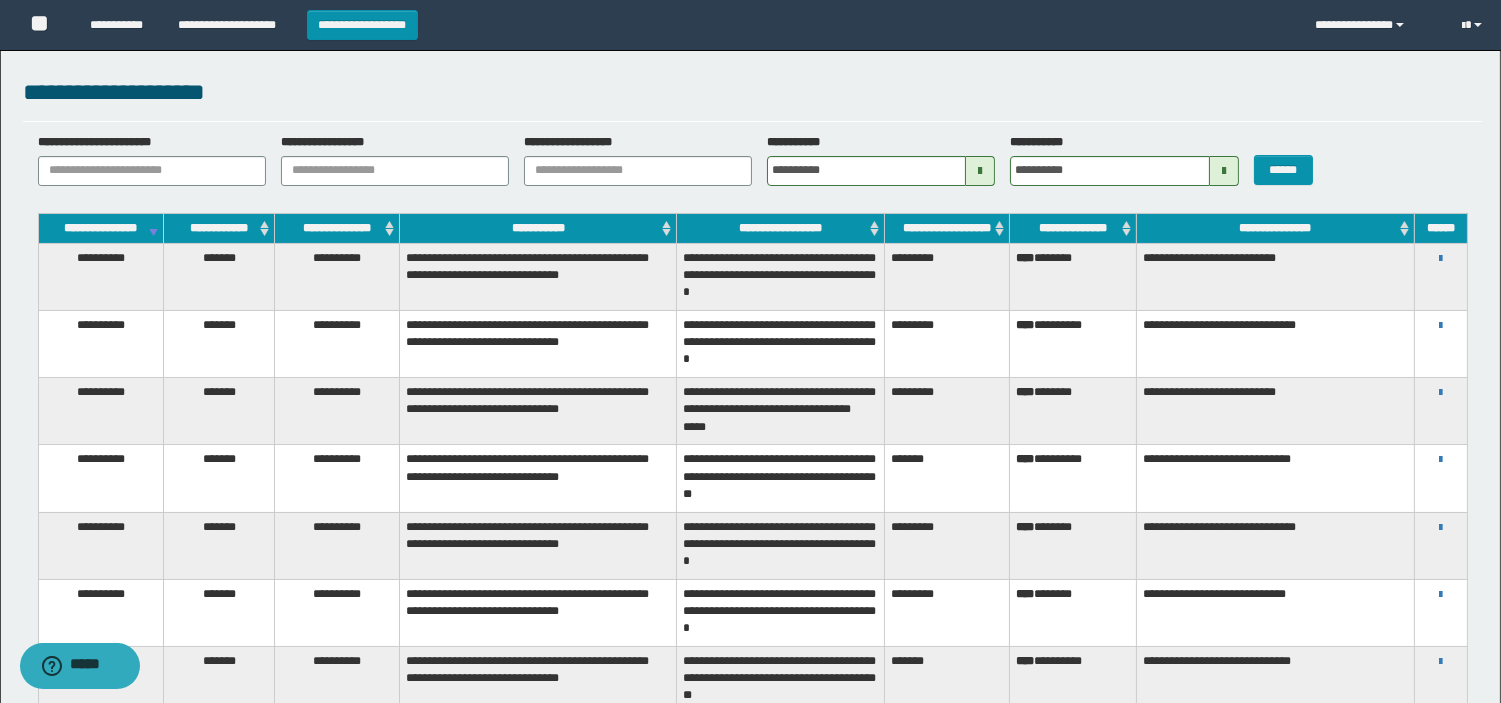 drag, startPoint x: 1496, startPoint y: 191, endPoint x: 1516, endPoint y: 92, distance: 101 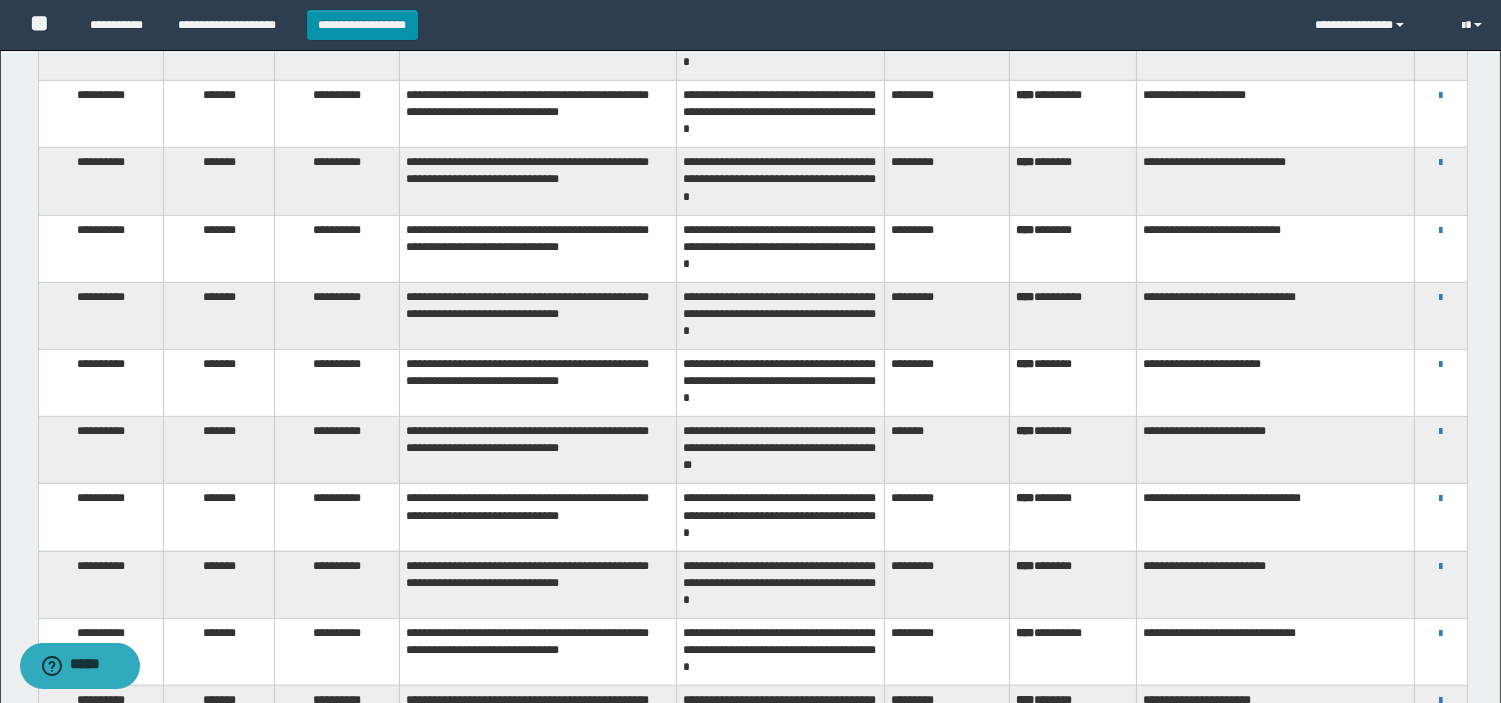 scroll, scrollTop: 2204, scrollLeft: 0, axis: vertical 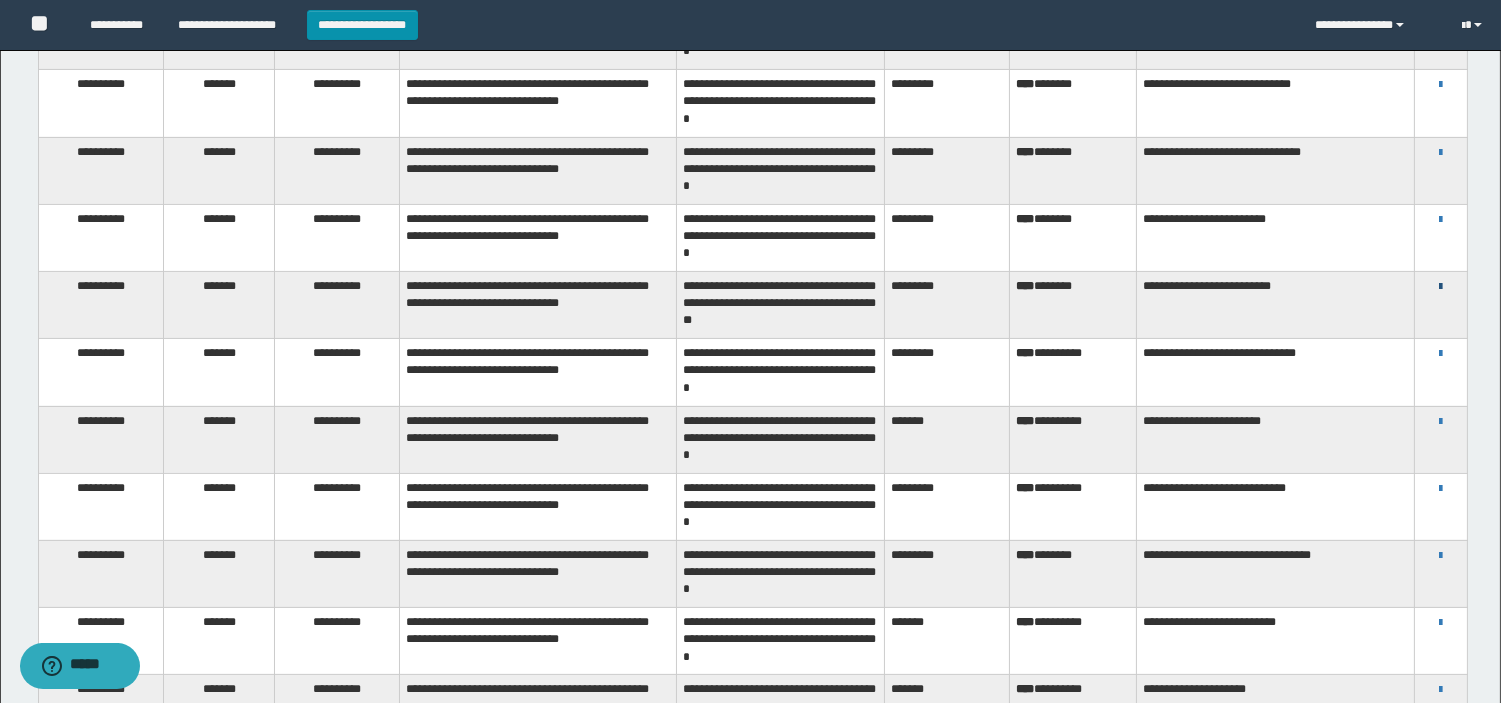 click on "**********" at bounding box center [1441, 286] 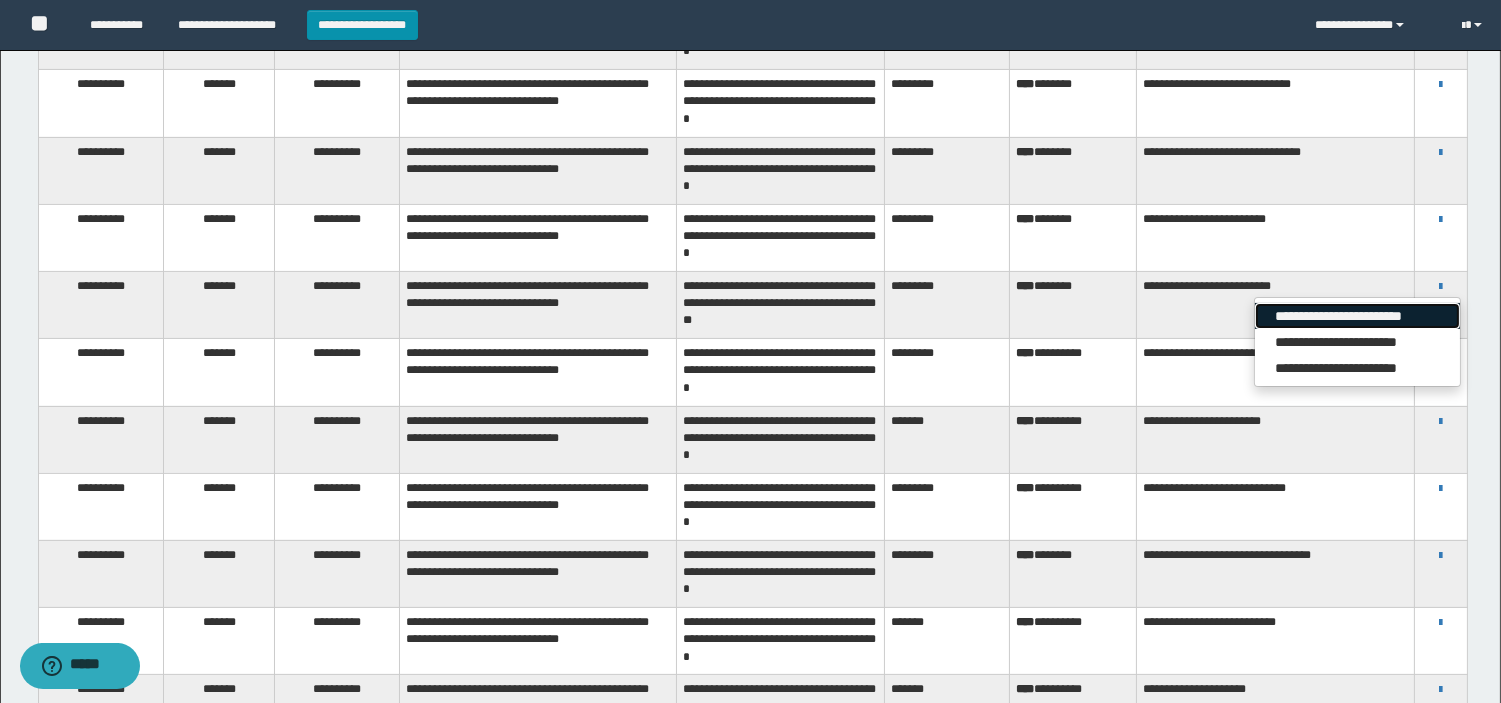 click on "**********" at bounding box center (1357, 316) 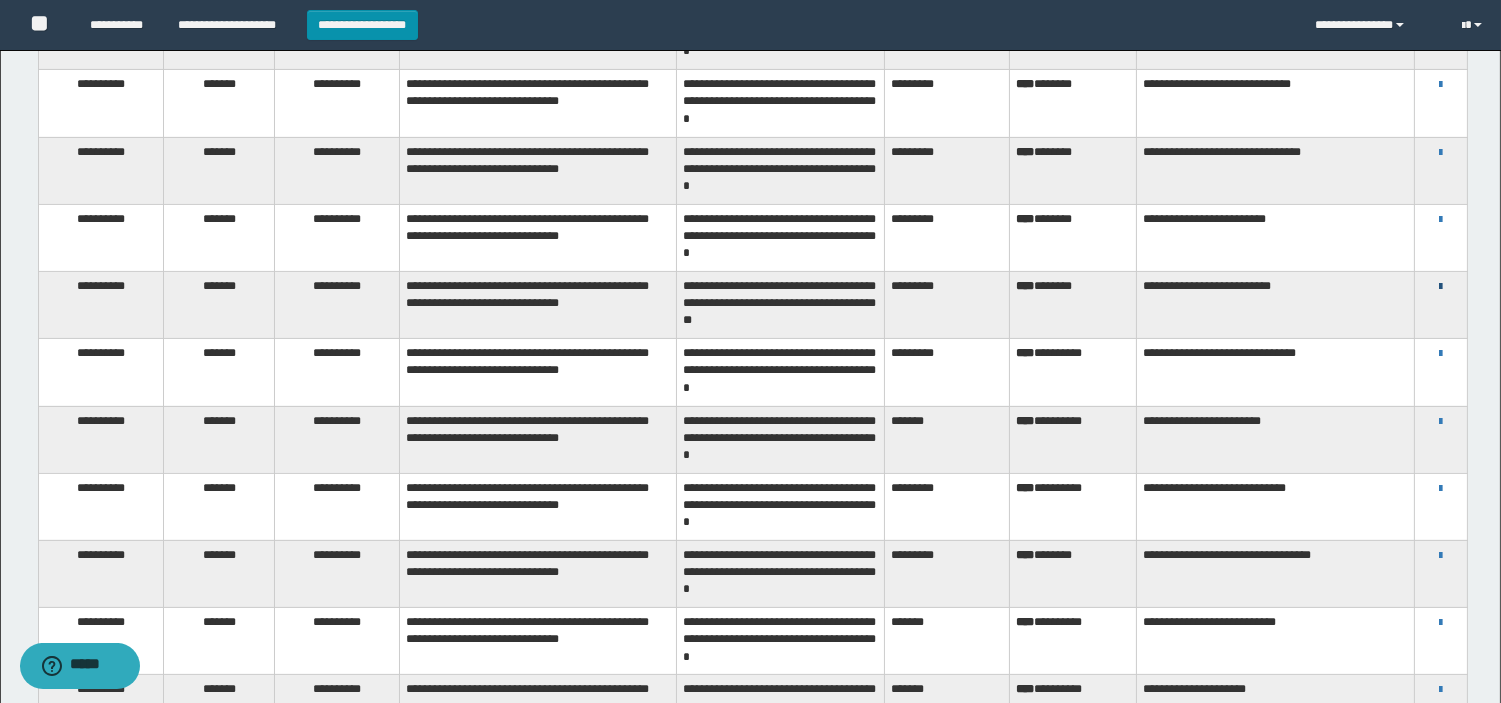 click at bounding box center (1440, 287) 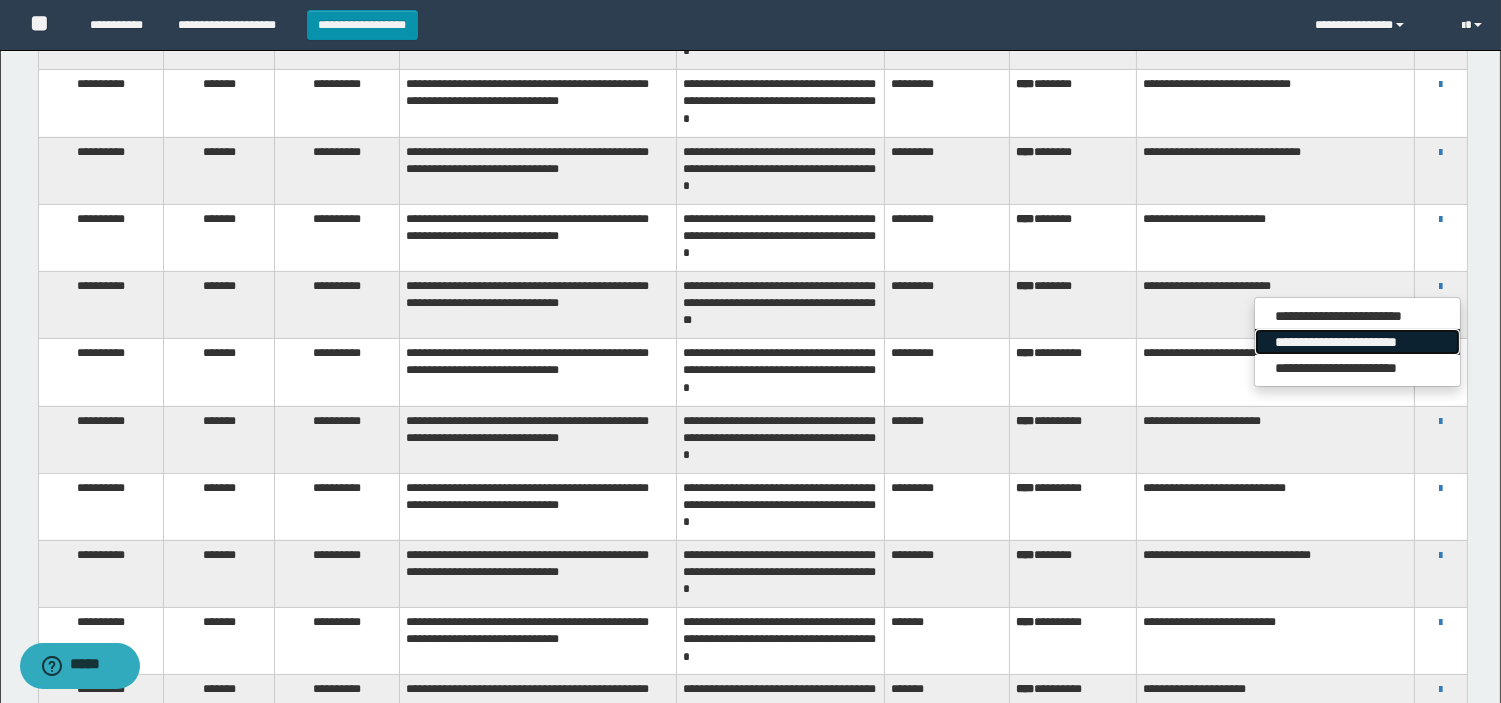 click on "**********" at bounding box center (1357, 342) 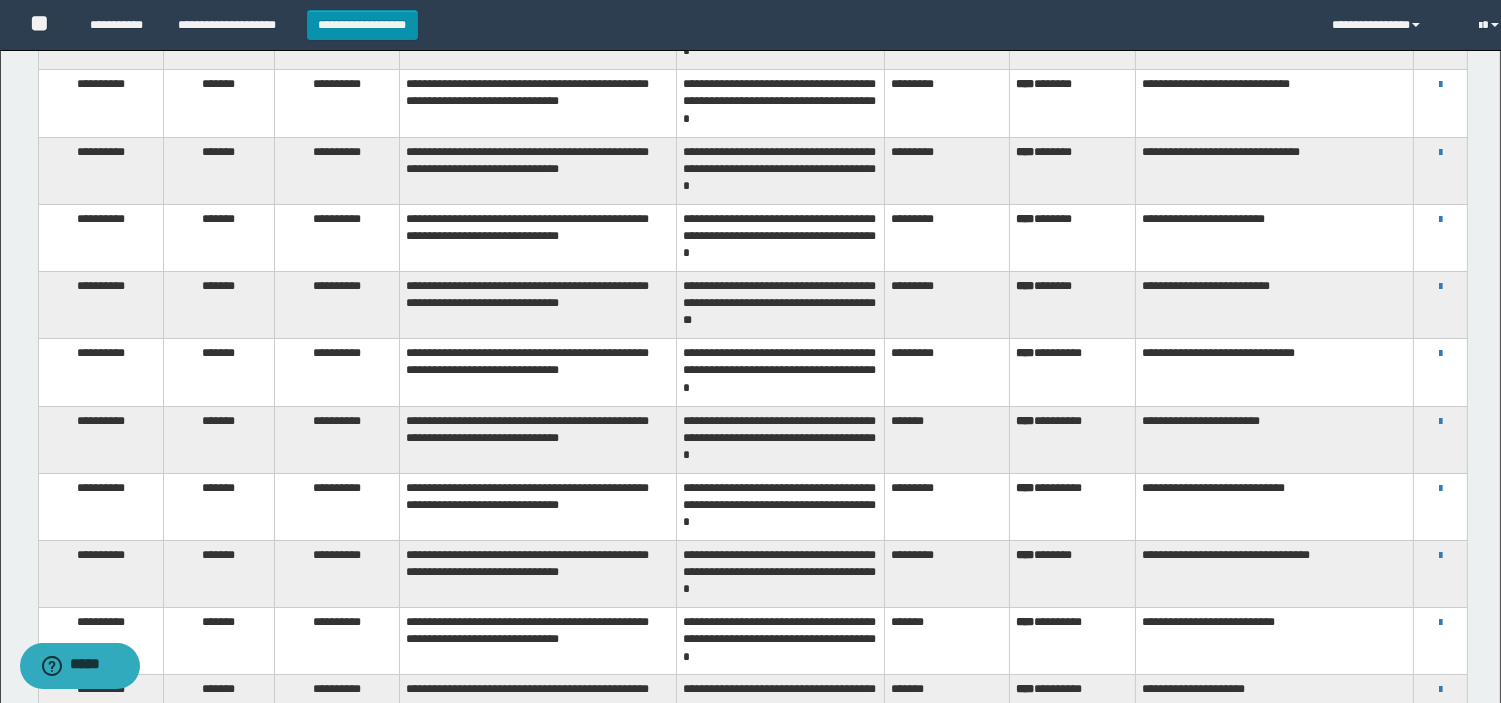scroll, scrollTop: 0, scrollLeft: 0, axis: both 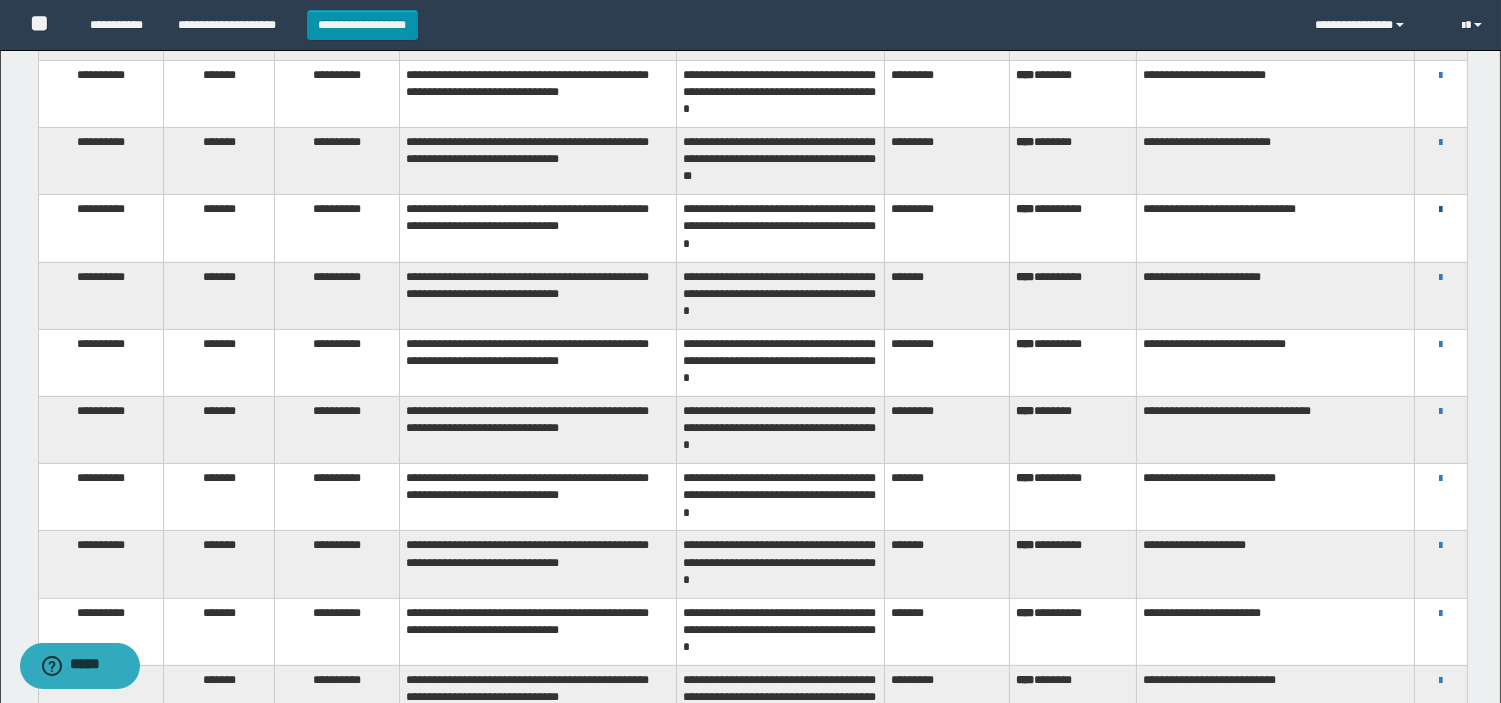 click at bounding box center [1440, 210] 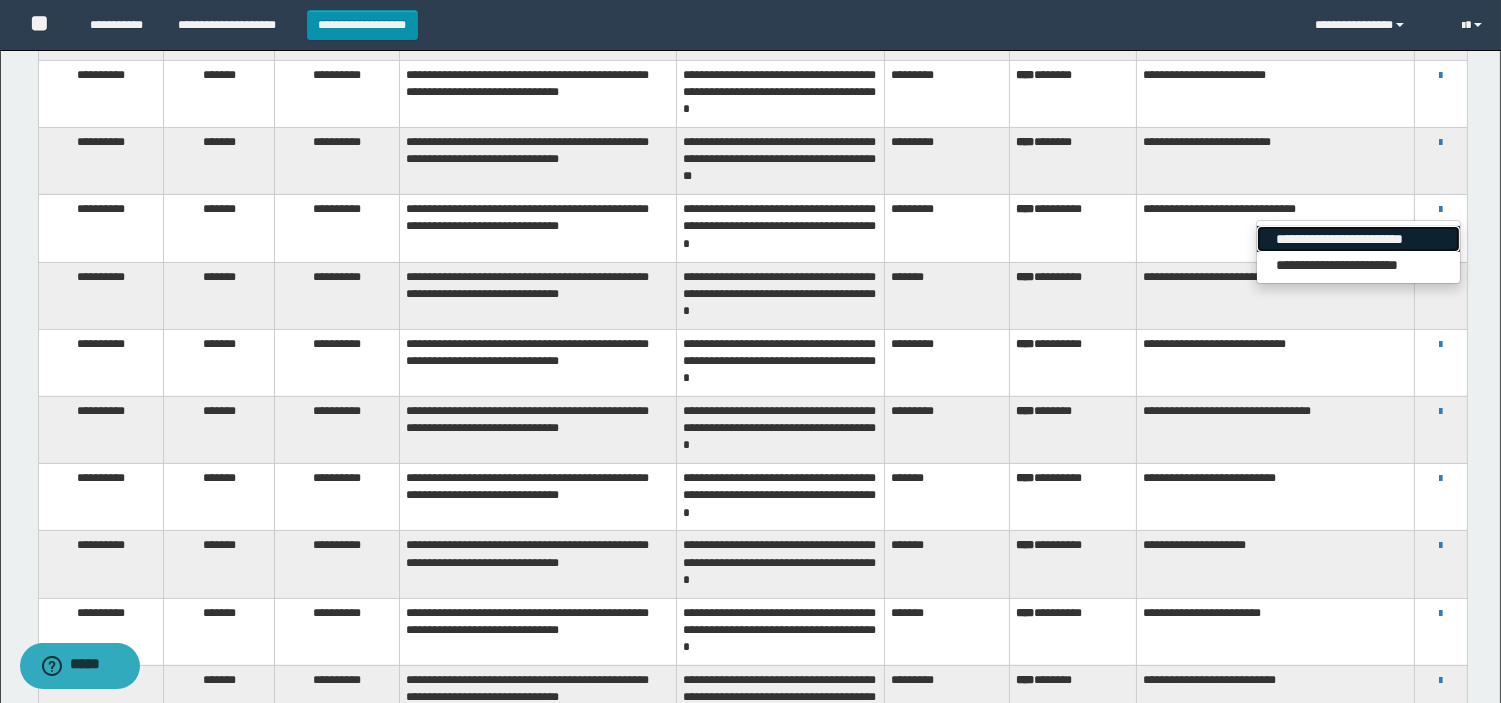 click on "**********" at bounding box center [1358, 239] 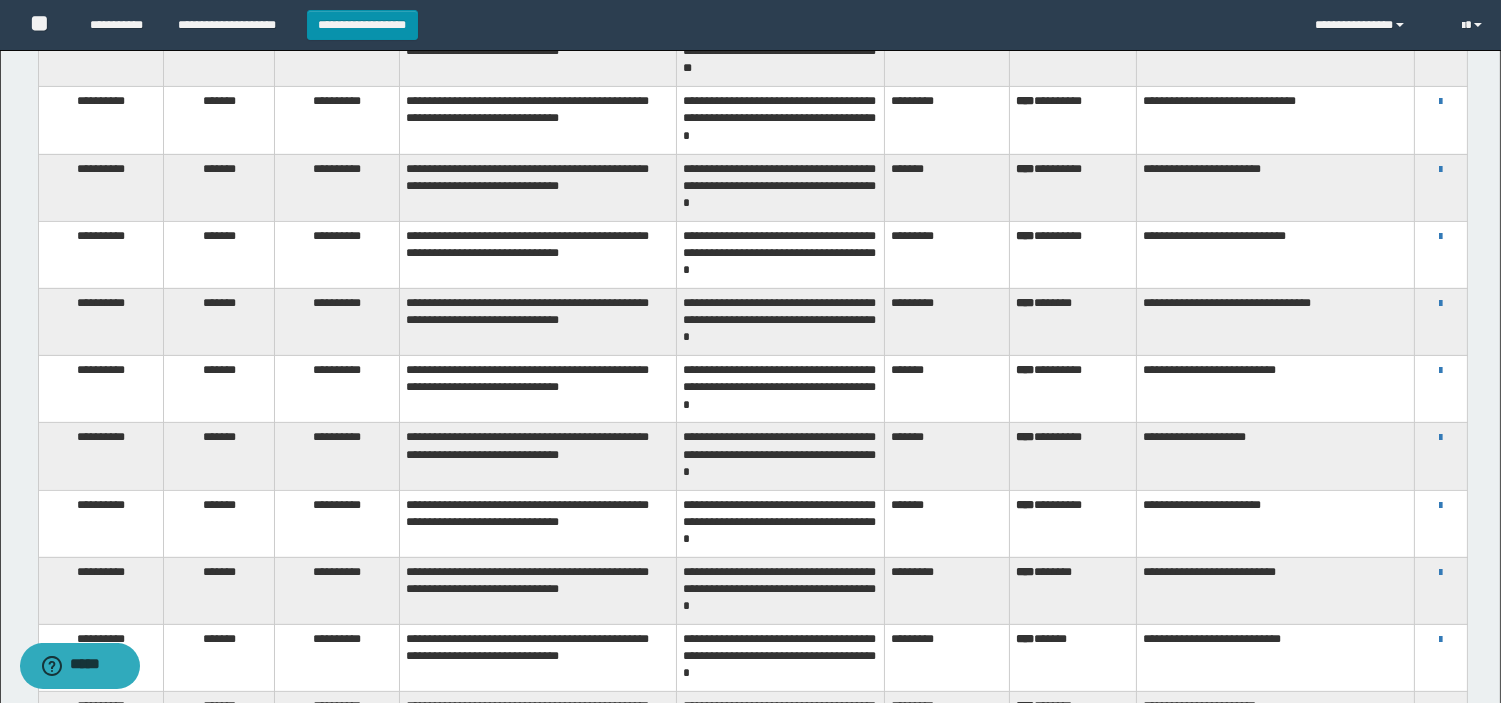 scroll, scrollTop: 1208, scrollLeft: 0, axis: vertical 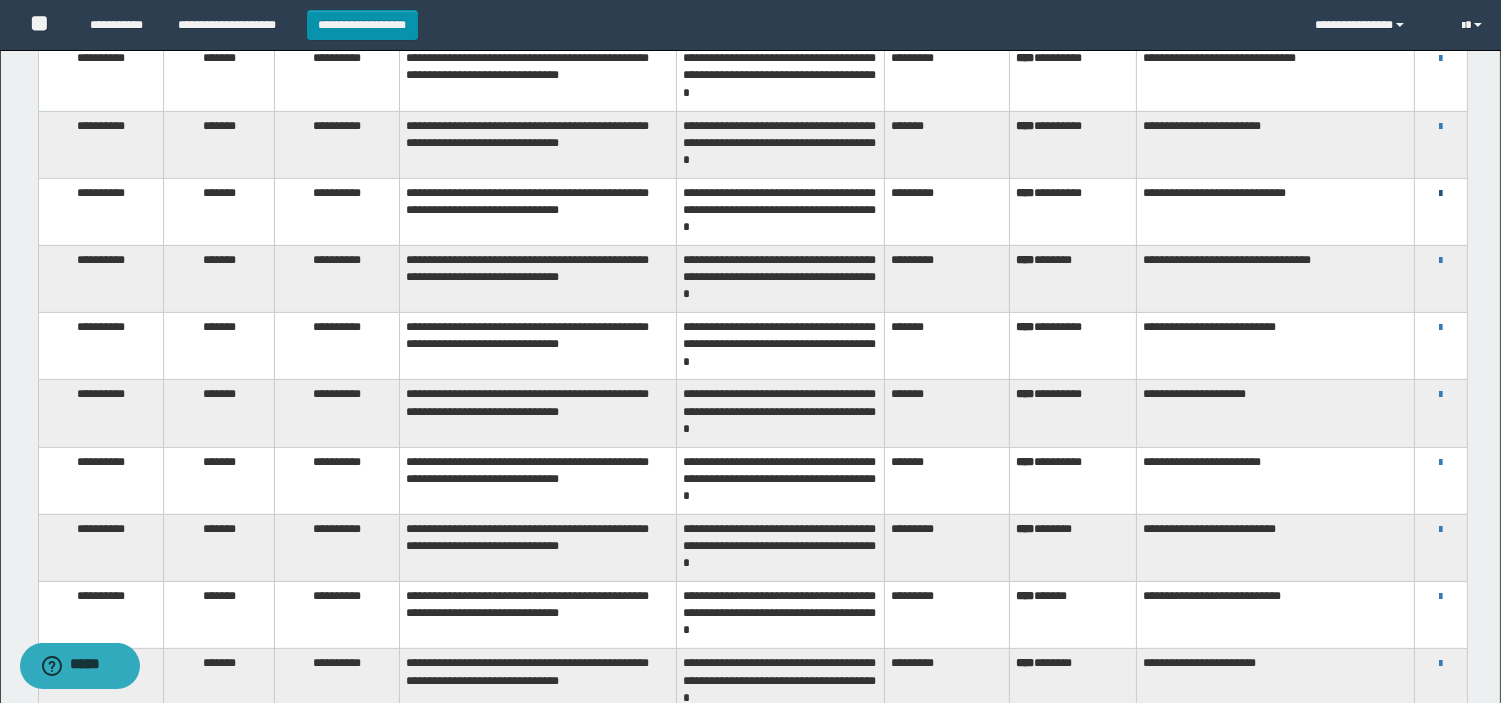 click at bounding box center [1440, 194] 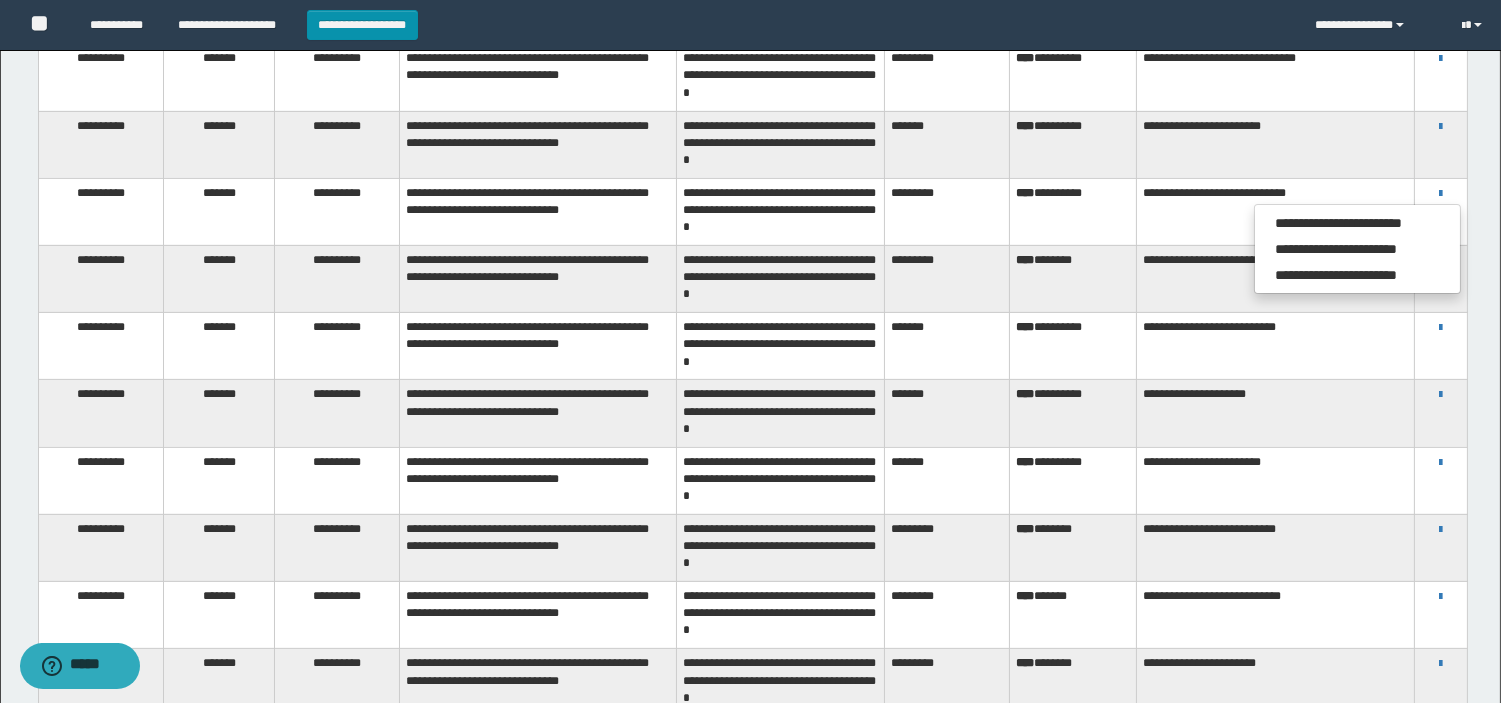 click on "**********" at bounding box center (1357, 249) 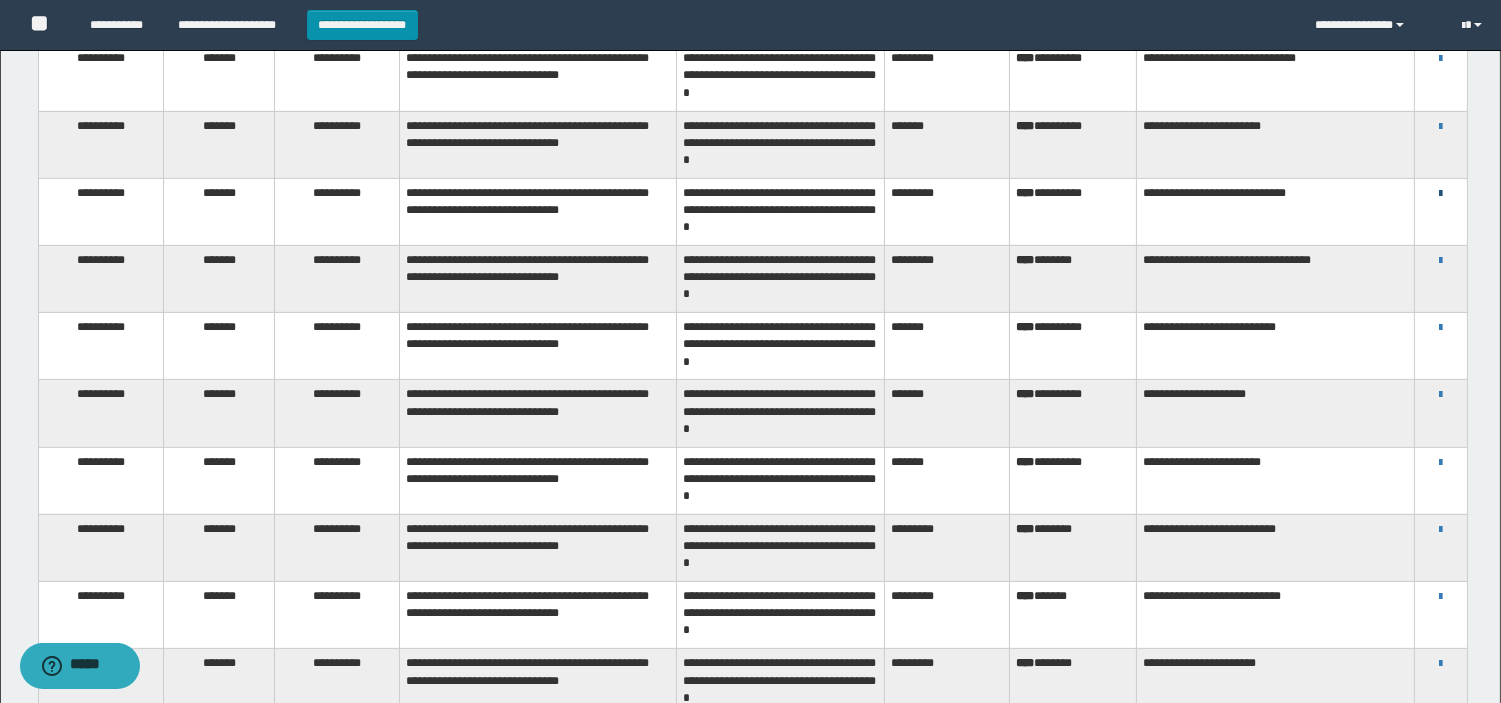 click at bounding box center [1440, 194] 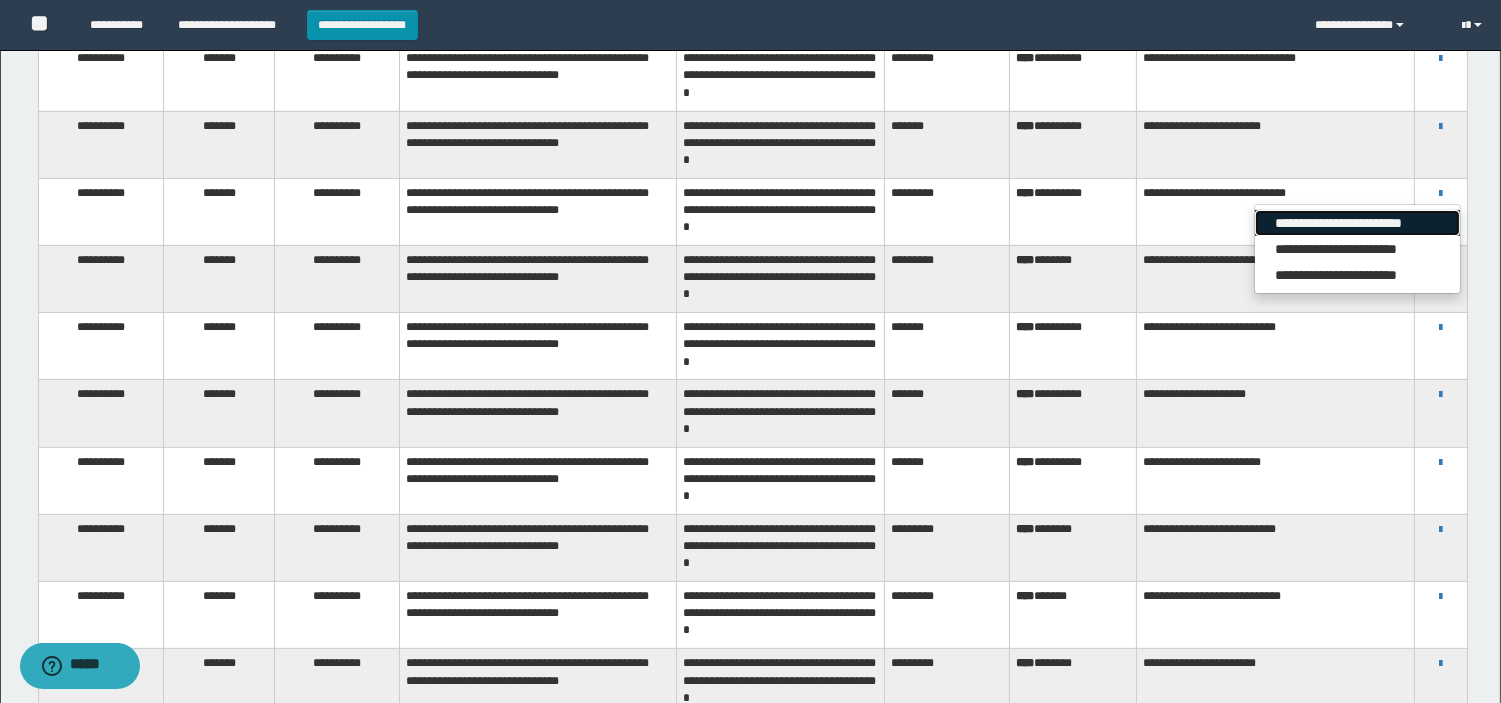 click on "**********" at bounding box center [1357, 223] 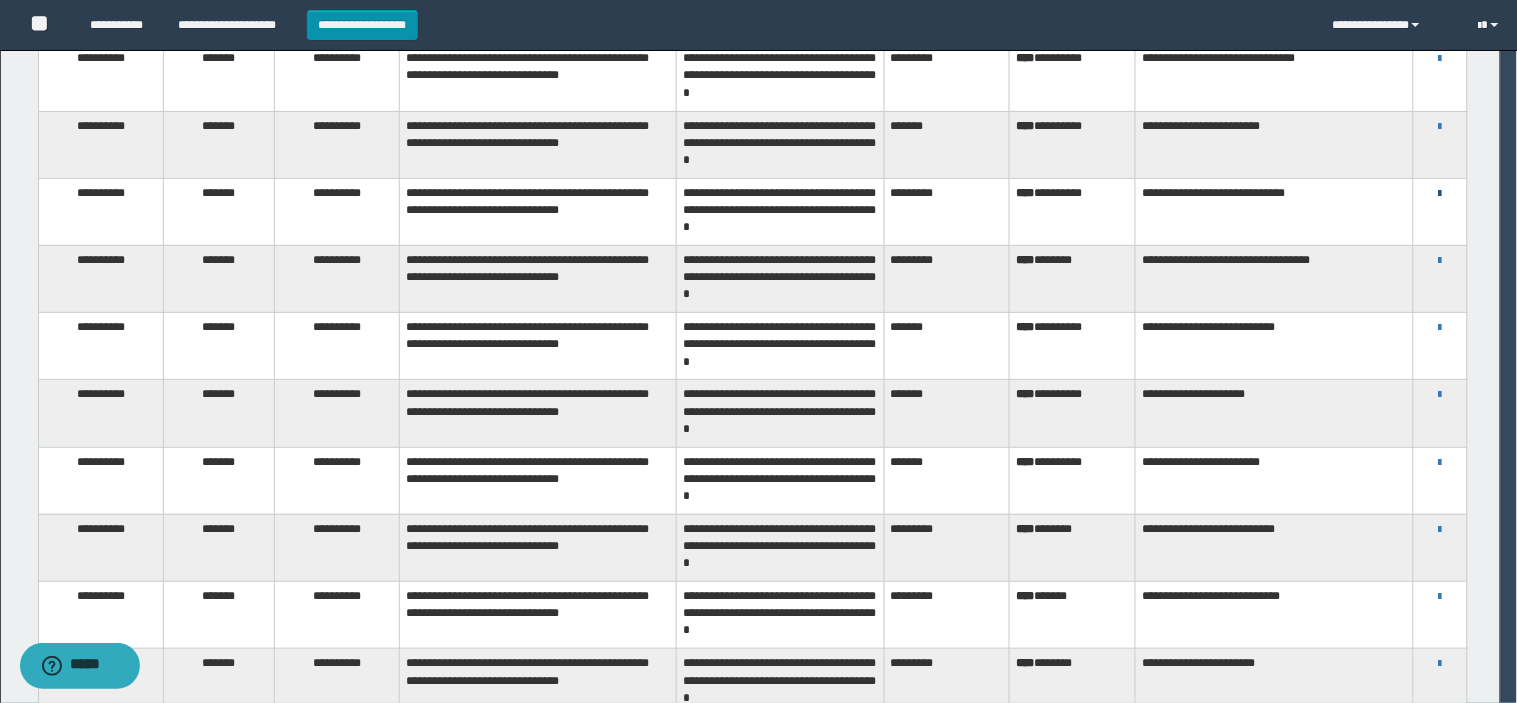 click at bounding box center (1440, 194) 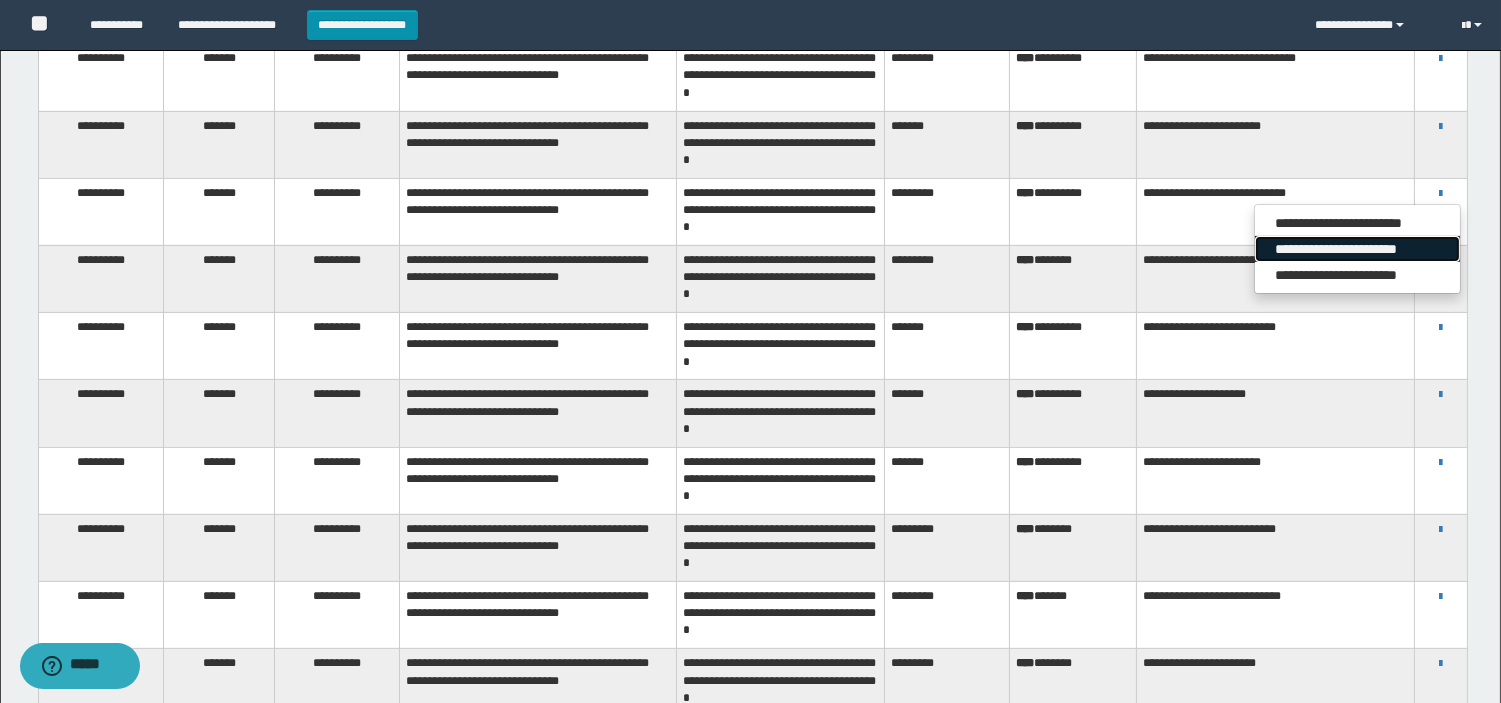 click on "**********" at bounding box center (1357, 249) 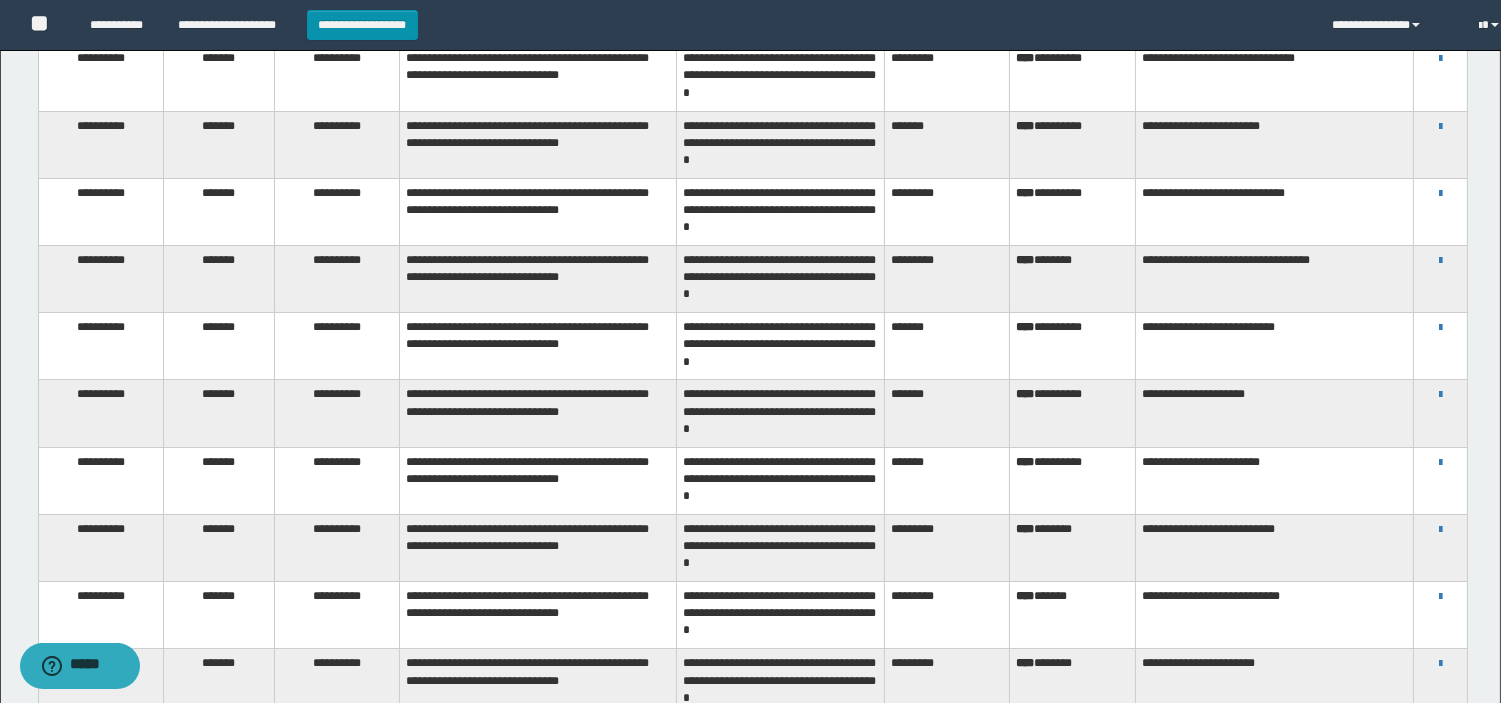 scroll, scrollTop: 0, scrollLeft: 0, axis: both 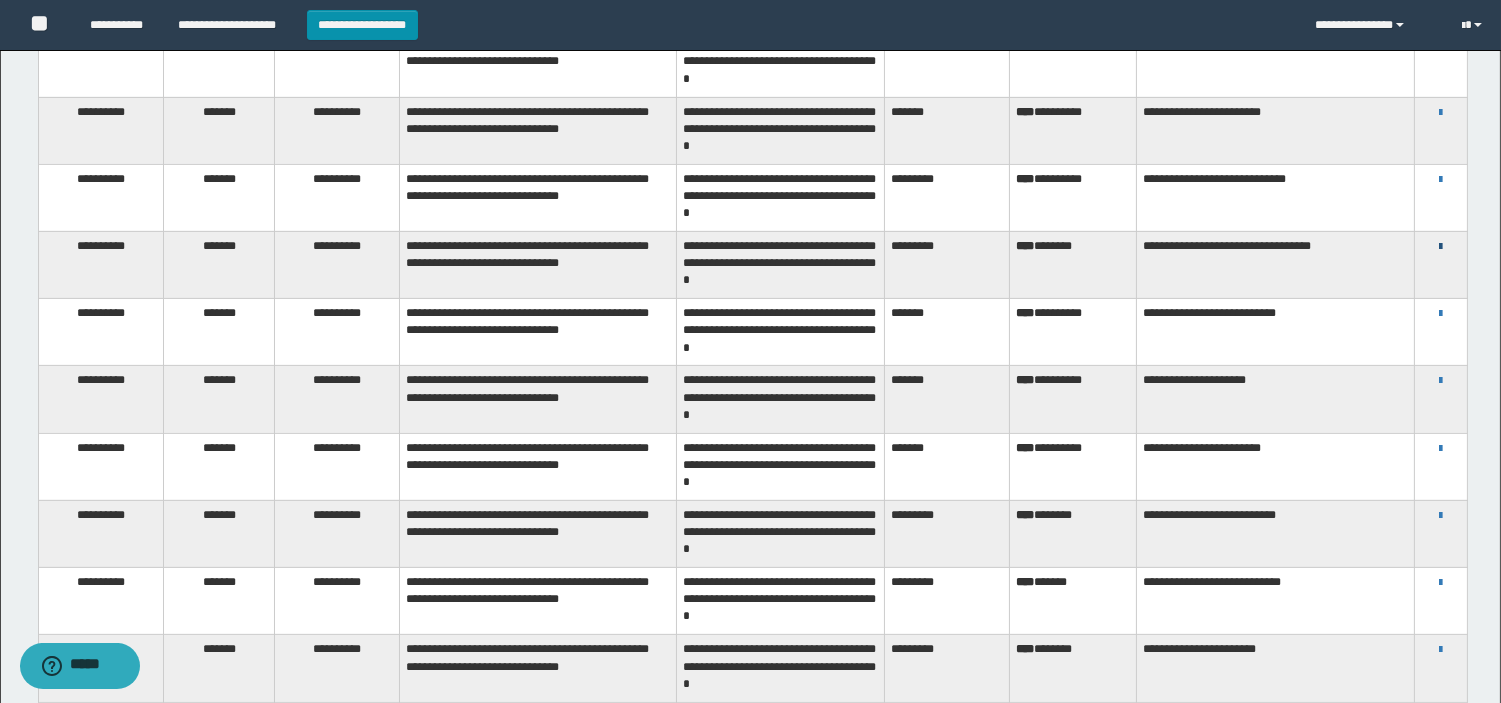 click at bounding box center (1440, 247) 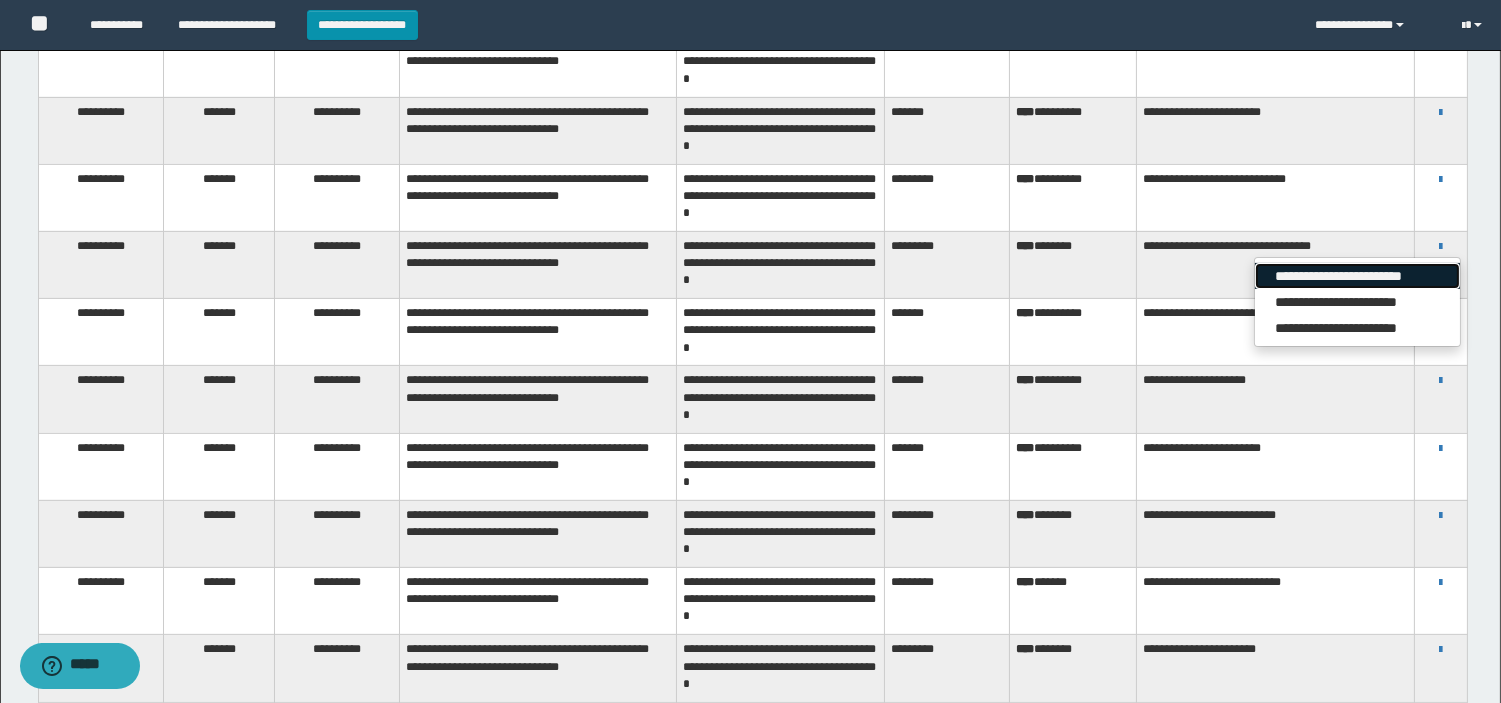 click on "**********" at bounding box center [1357, 276] 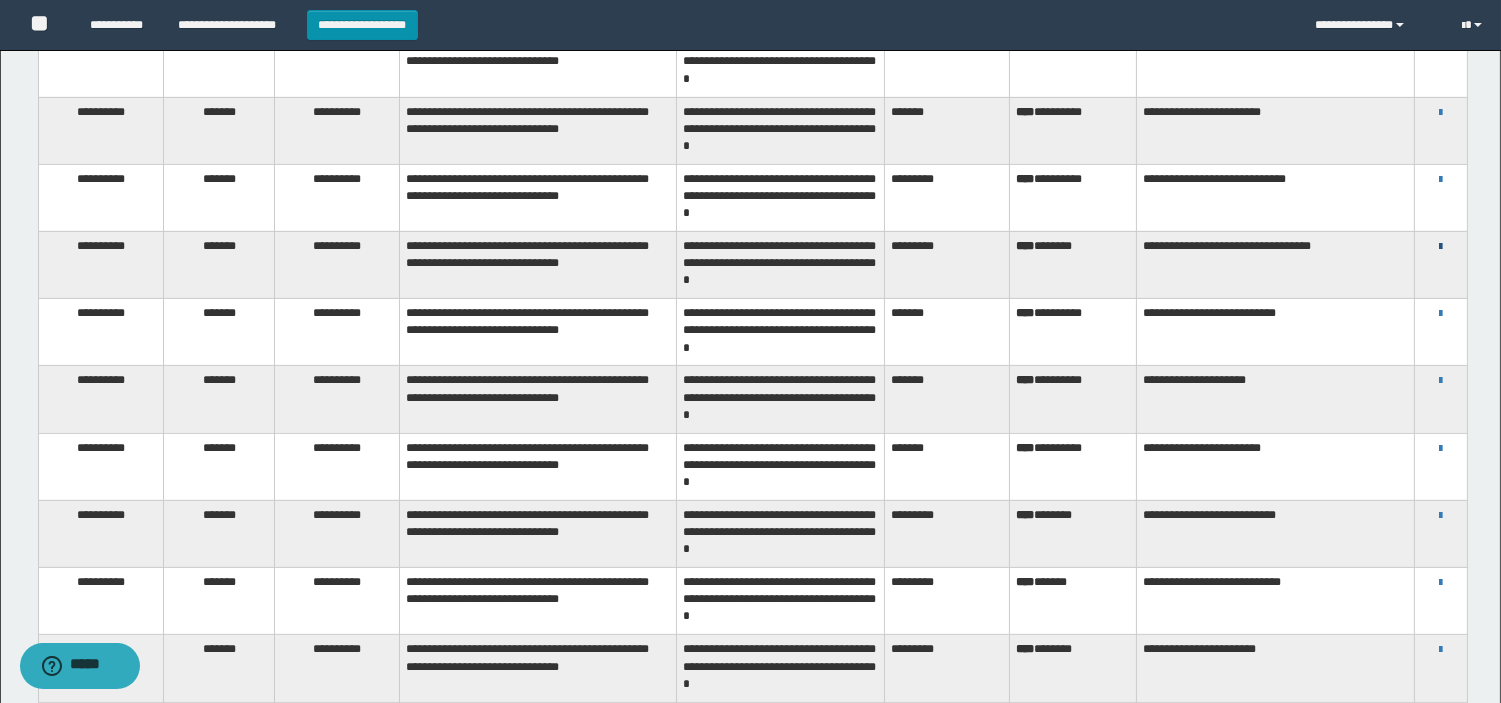 drag, startPoint x: 1442, startPoint y: 263, endPoint x: 1435, endPoint y: 295, distance: 32.75668 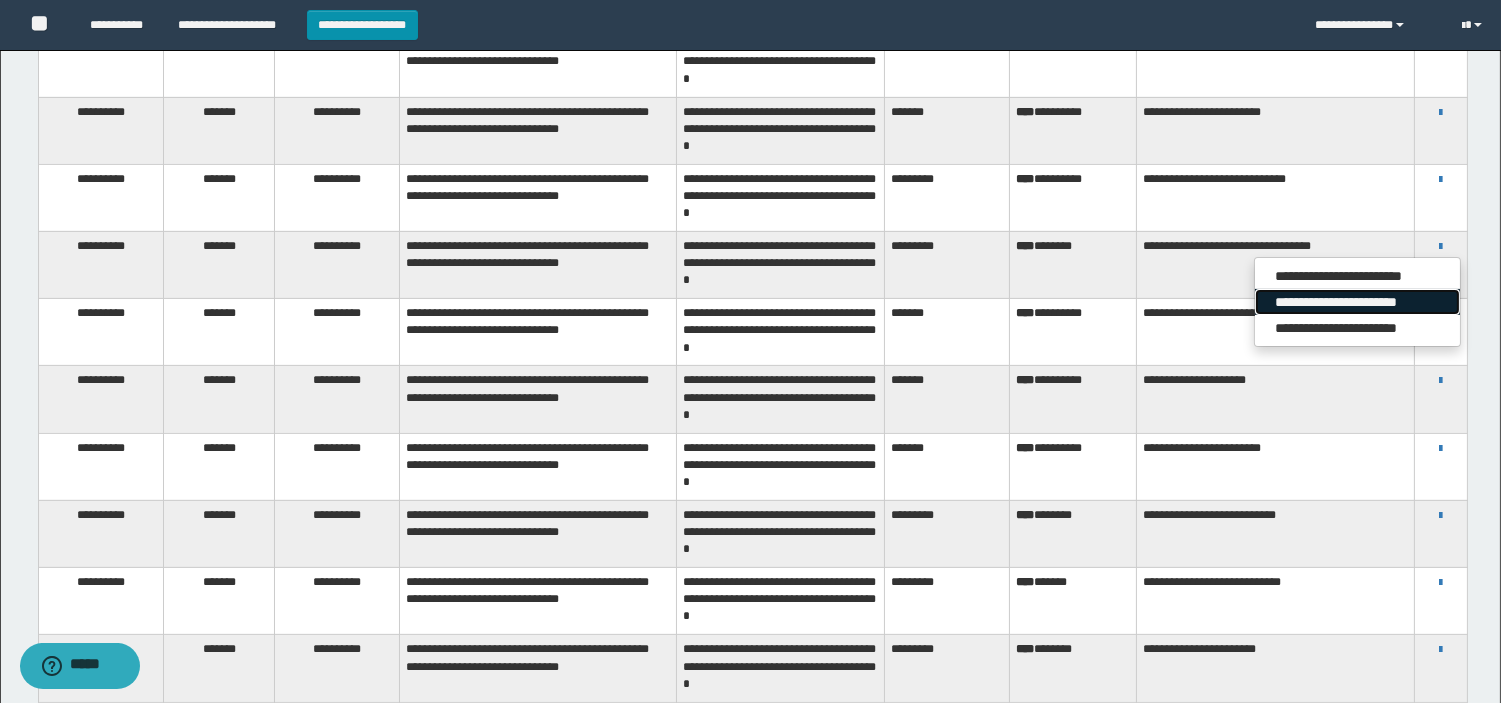 drag, startPoint x: 1424, startPoint y: 318, endPoint x: 1394, endPoint y: 341, distance: 37.802116 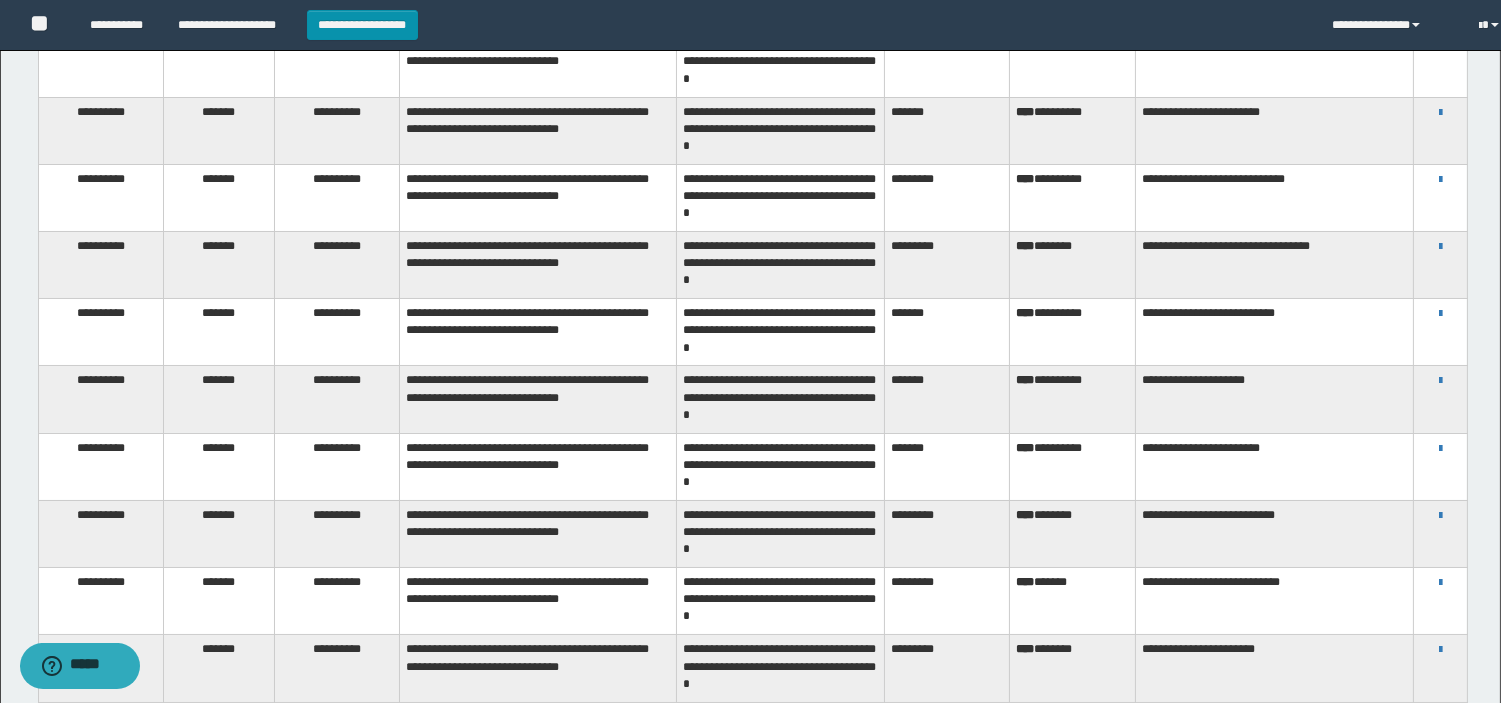 scroll, scrollTop: 0, scrollLeft: 0, axis: both 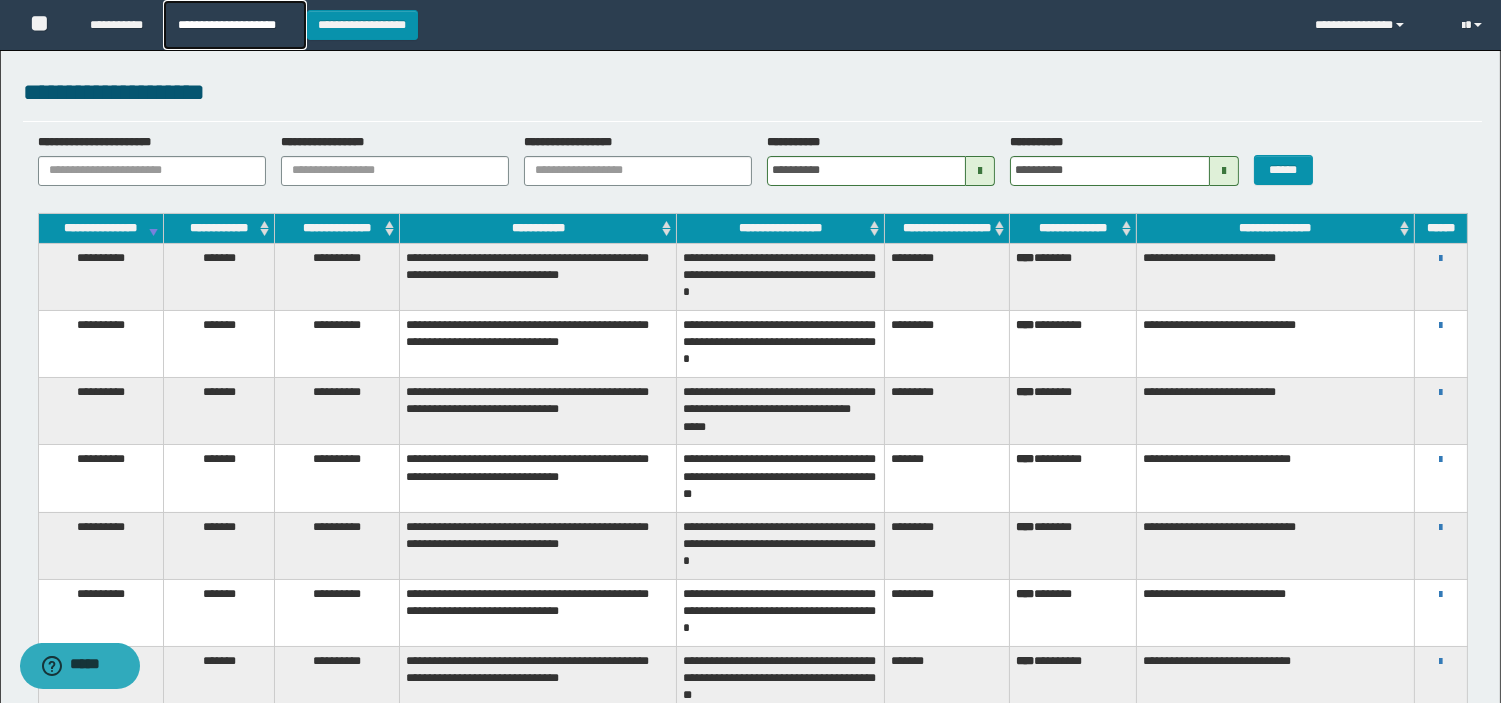 click on "**********" at bounding box center (234, 25) 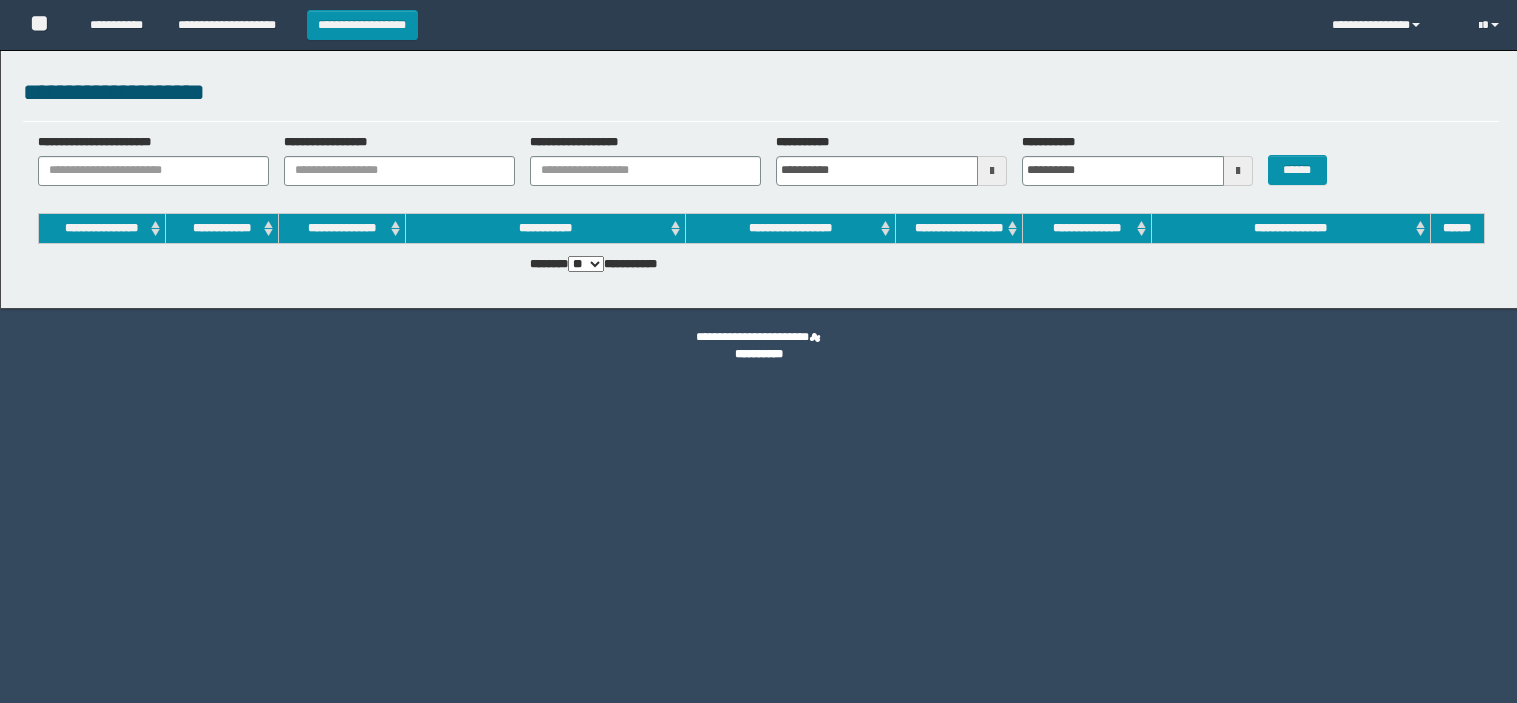 scroll, scrollTop: 0, scrollLeft: 0, axis: both 